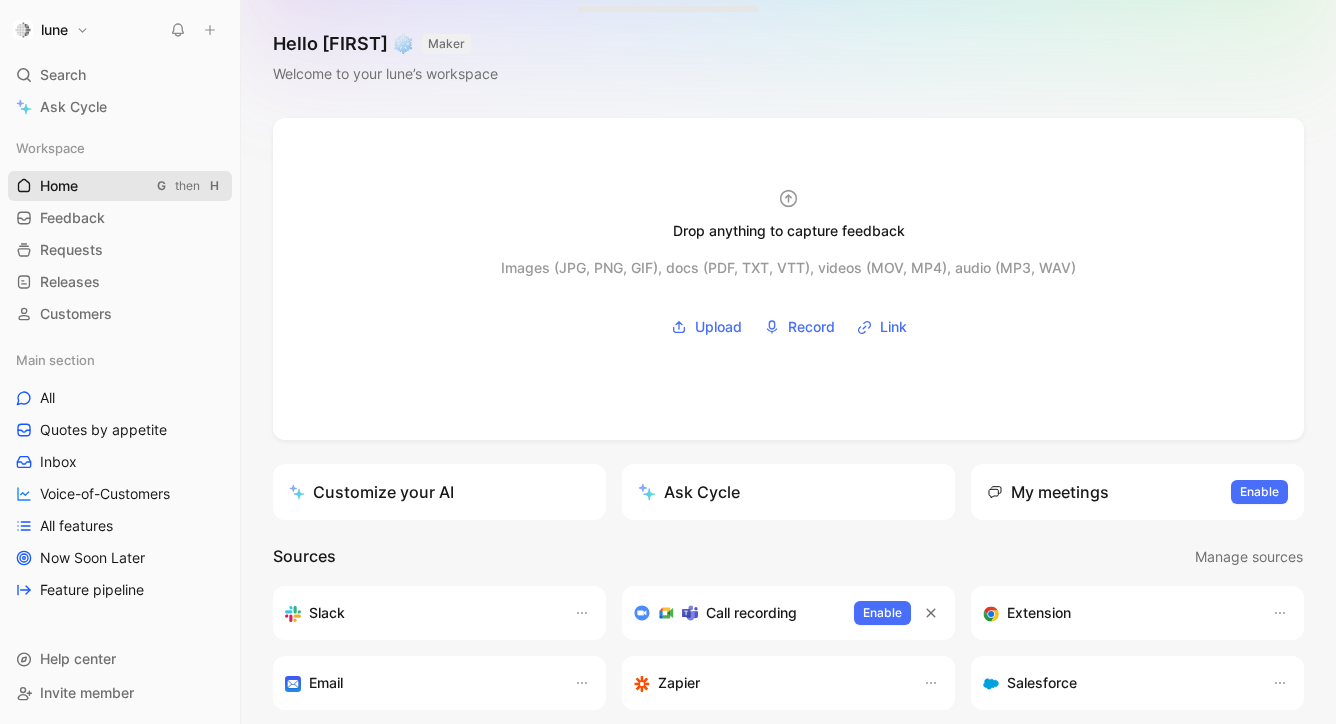 scroll, scrollTop: 0, scrollLeft: 0, axis: both 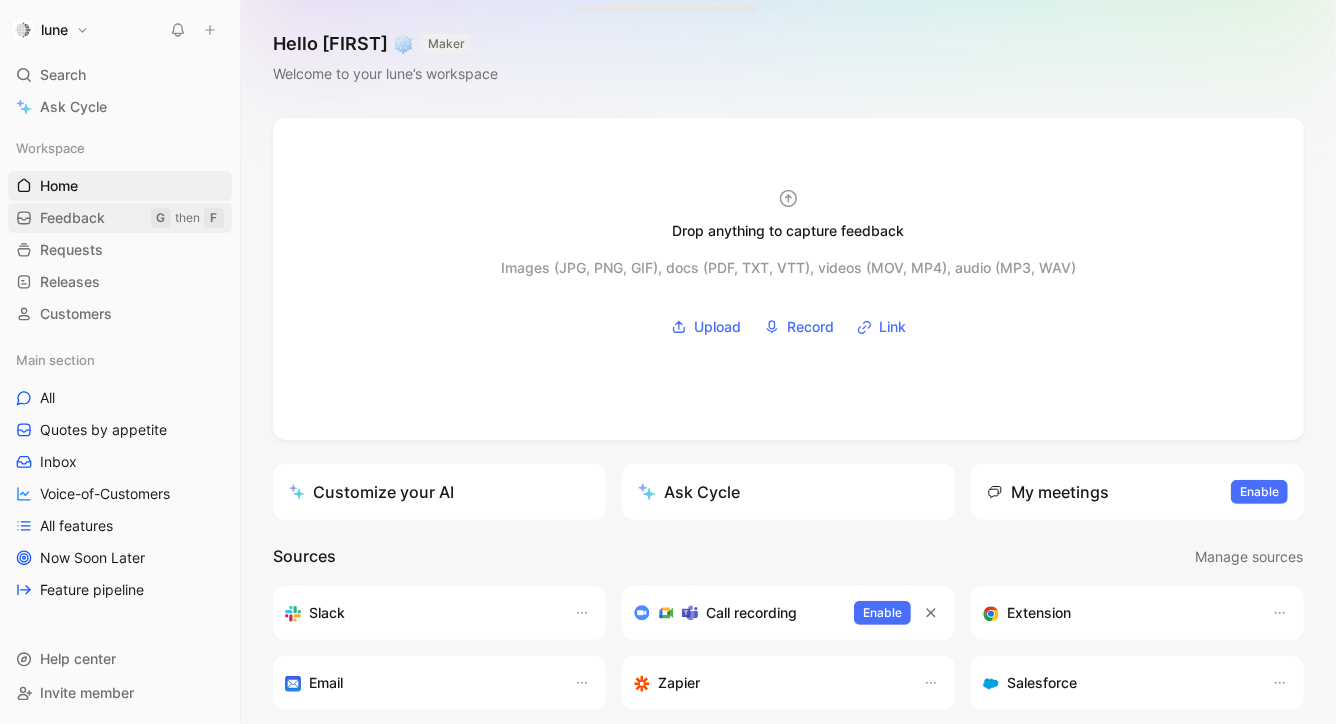 click on "Feedback" at bounding box center [72, 218] 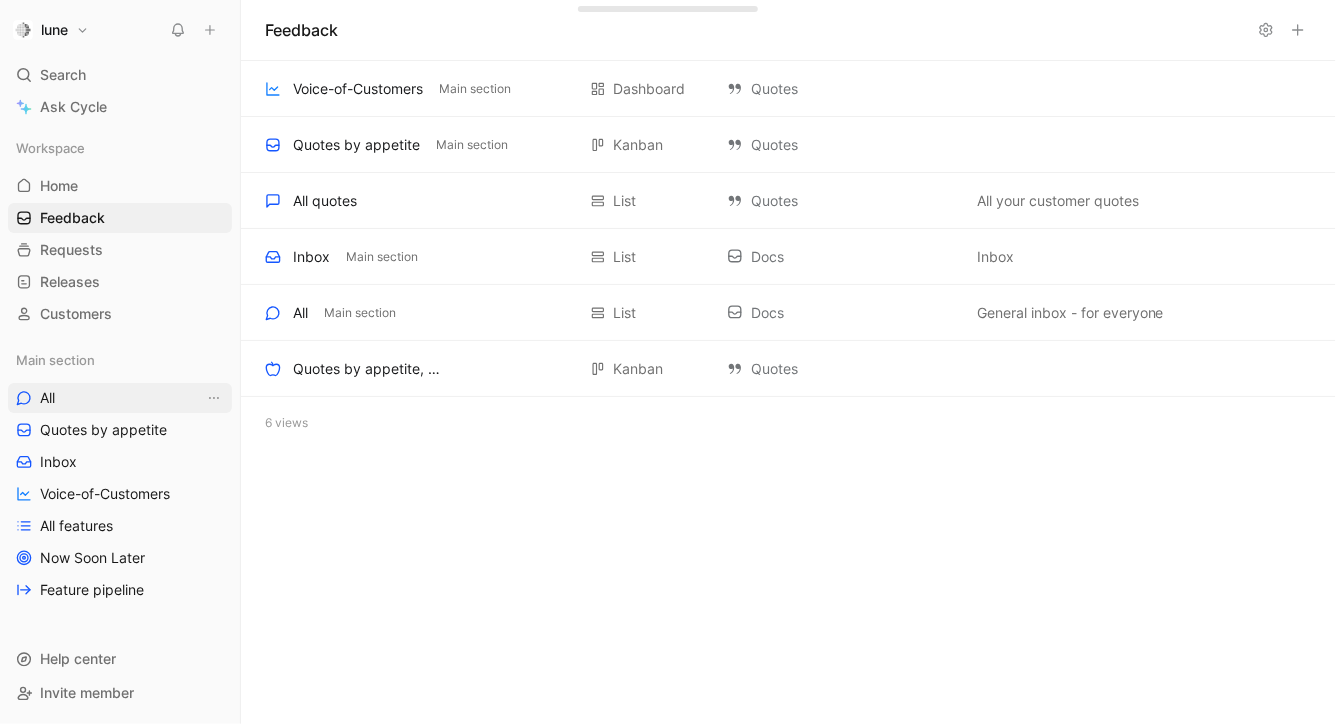 click on "All" at bounding box center [120, 398] 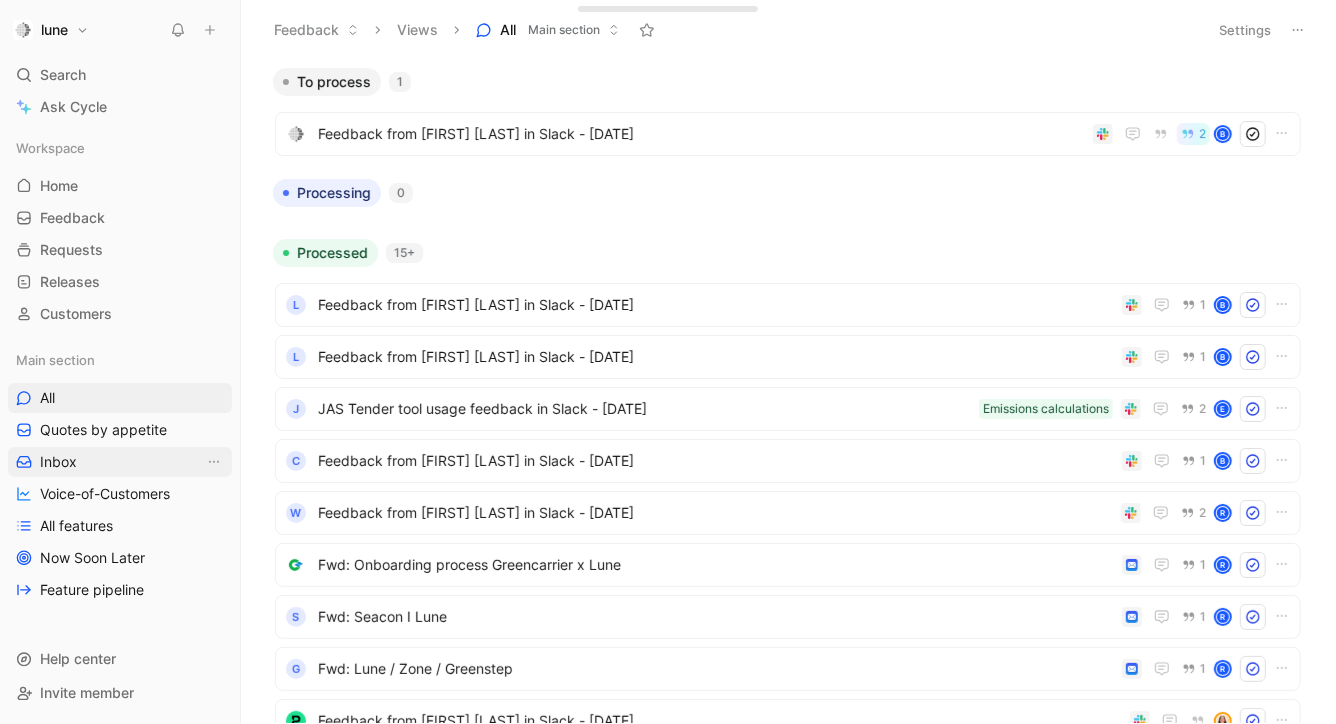 click on "Inbox" at bounding box center [120, 462] 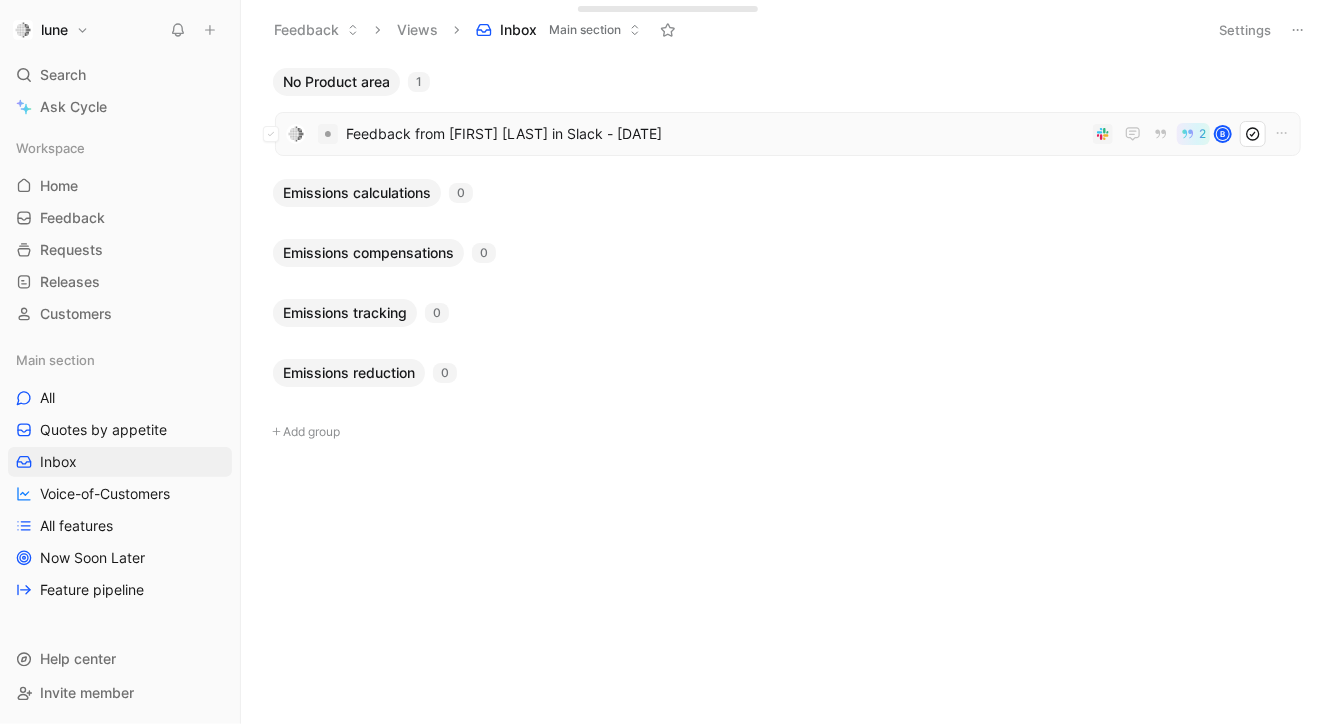 click on "Feedback from [FIRST] [LAST] in Slack - [DATE]" at bounding box center [715, 134] 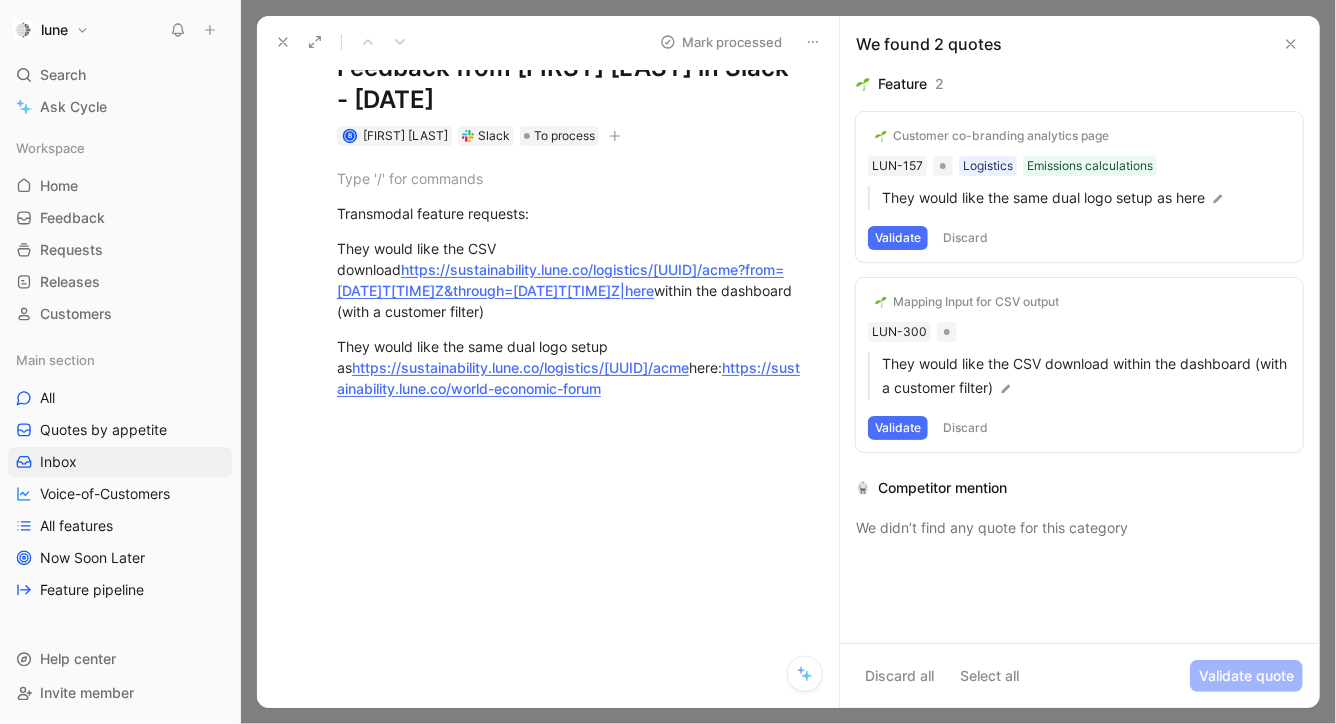 scroll, scrollTop: 63, scrollLeft: 0, axis: vertical 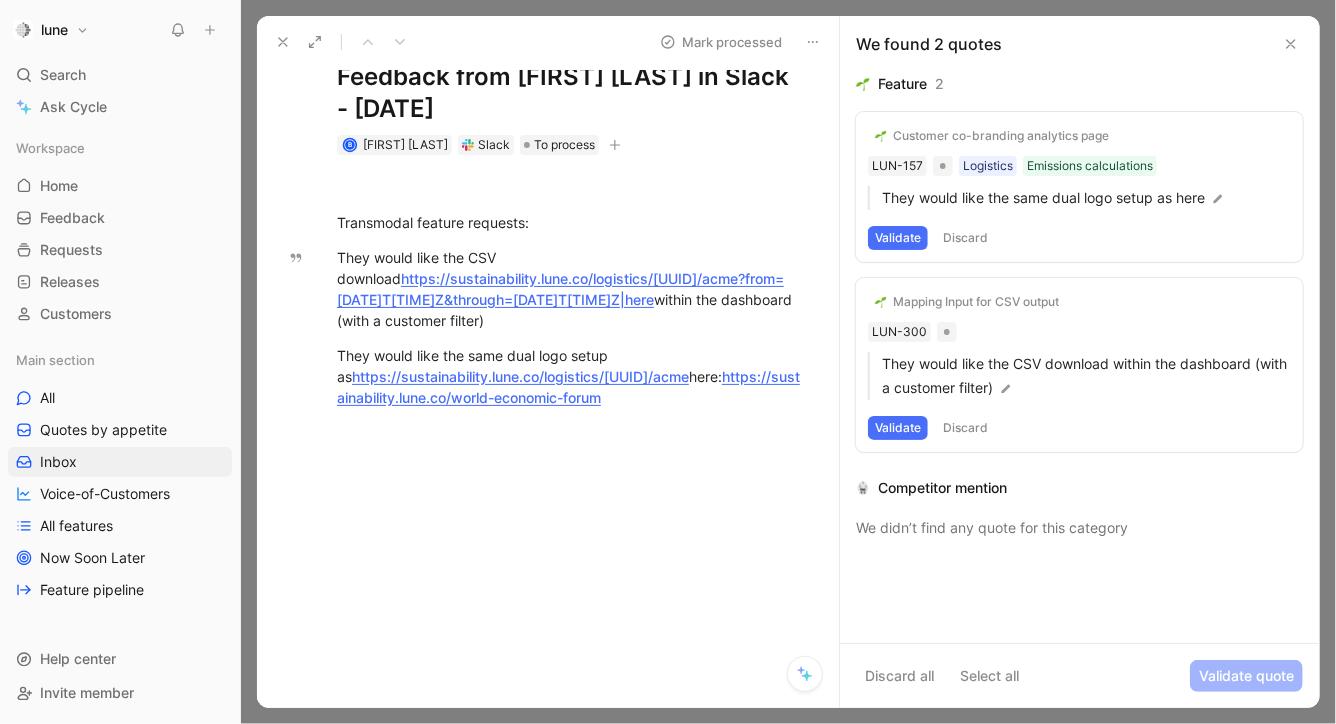 click 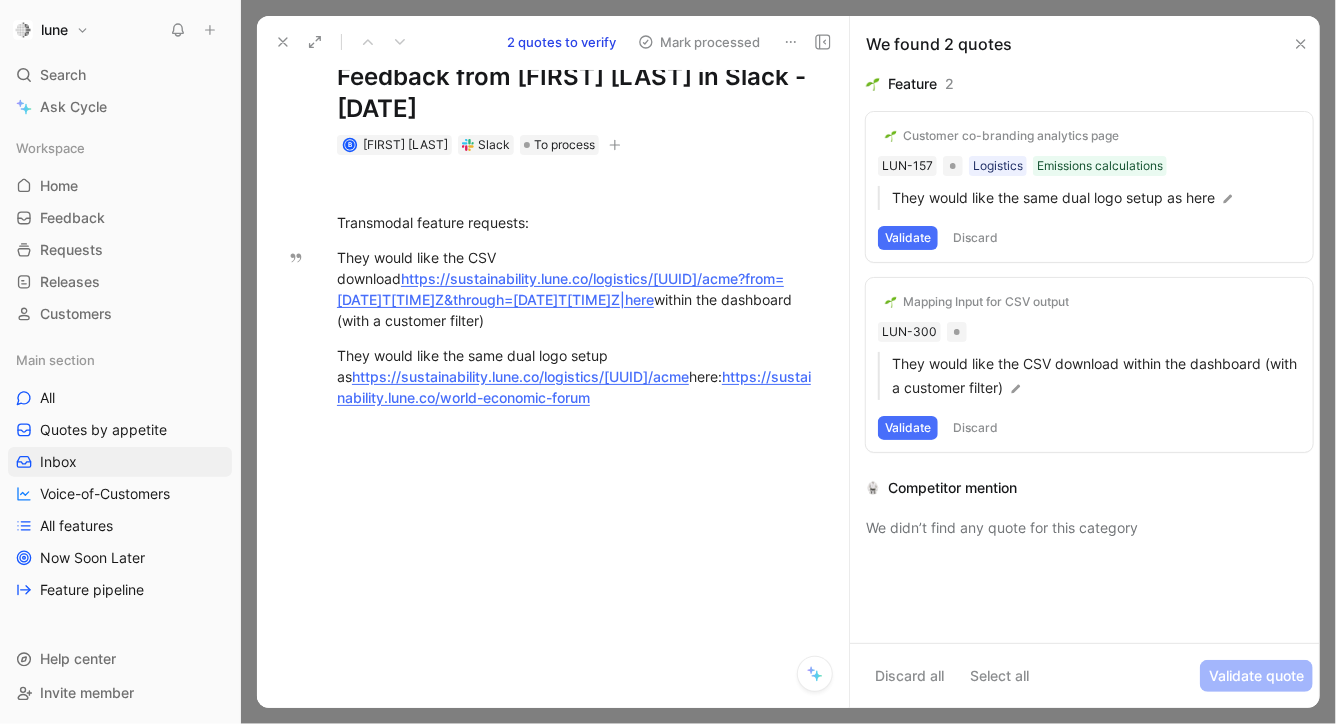 scroll, scrollTop: 31, scrollLeft: 0, axis: vertical 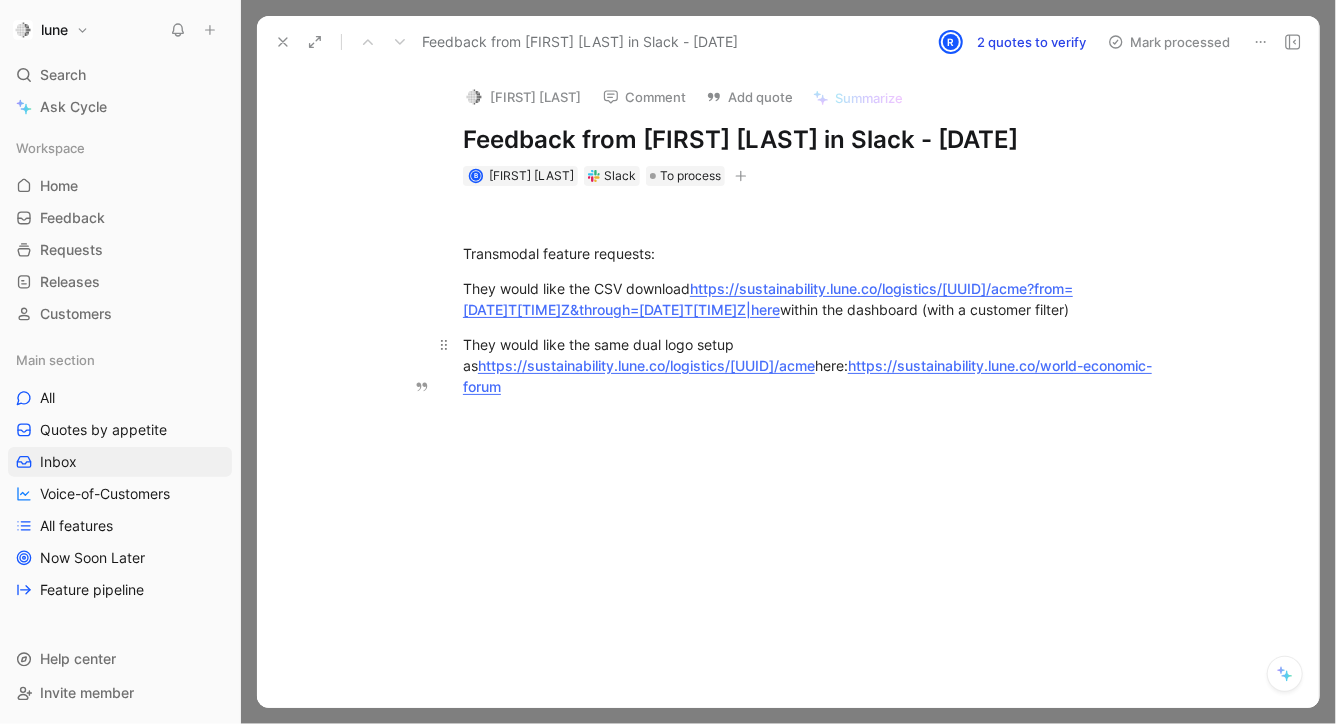drag, startPoint x: 825, startPoint y: 394, endPoint x: 745, endPoint y: 345, distance: 93.813644 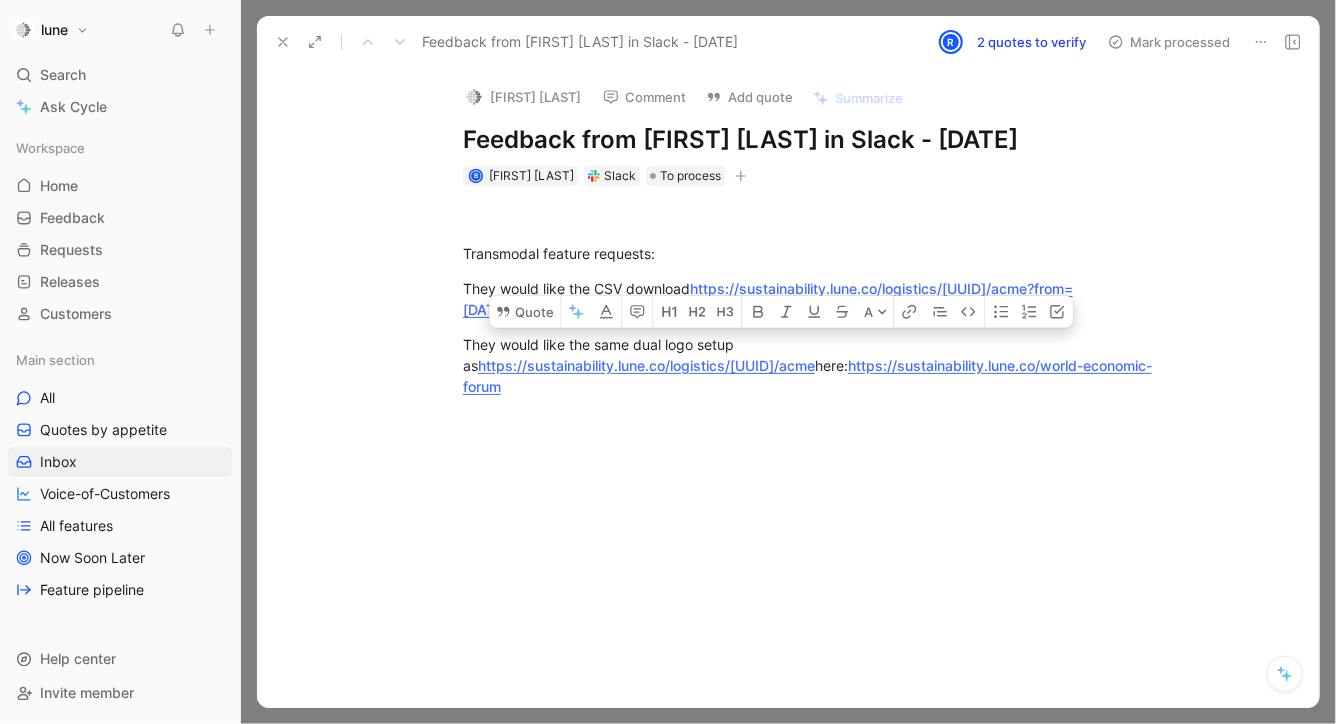 click on "Transmodal feature requests: They would like the CSV download  https://sustainability.lune.co/logistics/[UUID]/acme?from=[DATE]T[TIME]Z&through=[DATE]T[TIME]Z|here  within the dashboard (with a customer filter) They would like the same dual logo setup as  https://sustainability.lune.co/logistics/[UUID]/acme  here:  https://sustainability.lune.co/world-economic-forum" at bounding box center (809, 337) 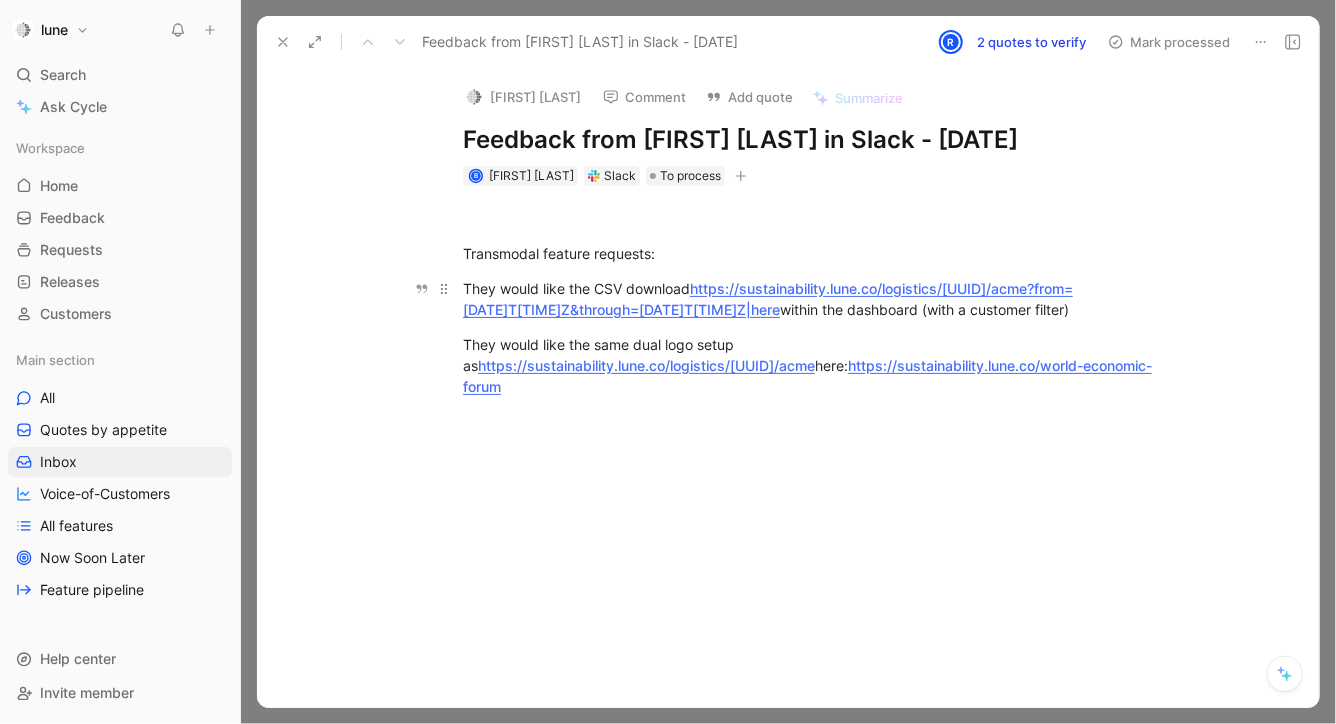 drag, startPoint x: 835, startPoint y: 406, endPoint x: 677, endPoint y: 329, distance: 175.76405 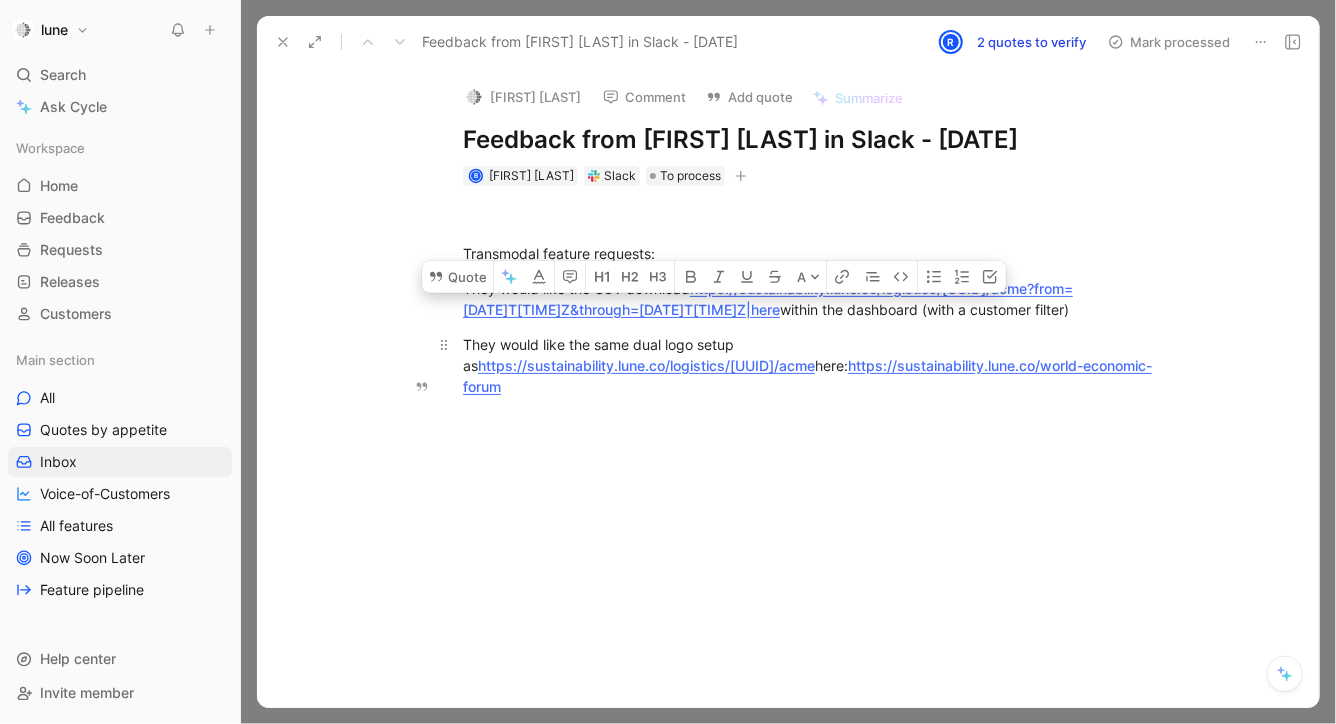 click on "They would like the same dual logo setup as https://sustainability.lune.co/logistics/[UUID]/acme here: https://sustainability.lune.co/world-economic-forum" at bounding box center (809, 365) 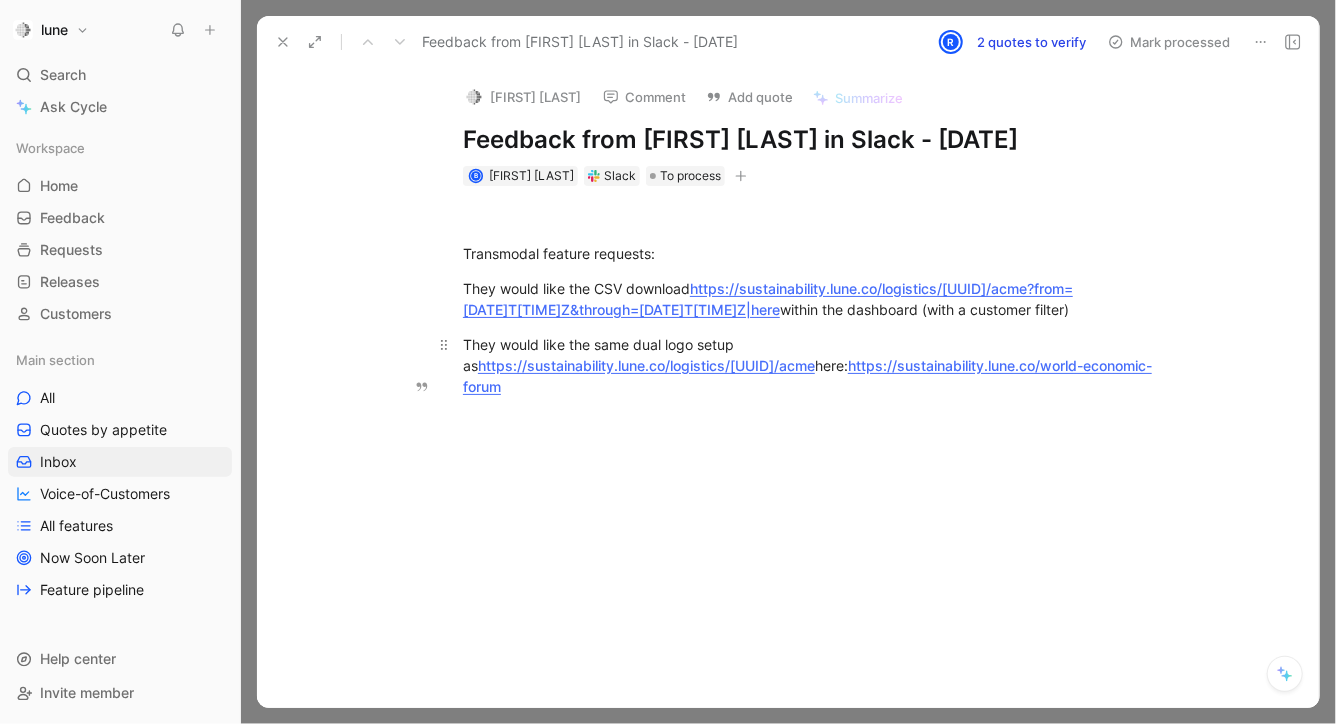 click on "https://sustainability.lune.co/logistics/[UUID]/acme" at bounding box center [646, 365] 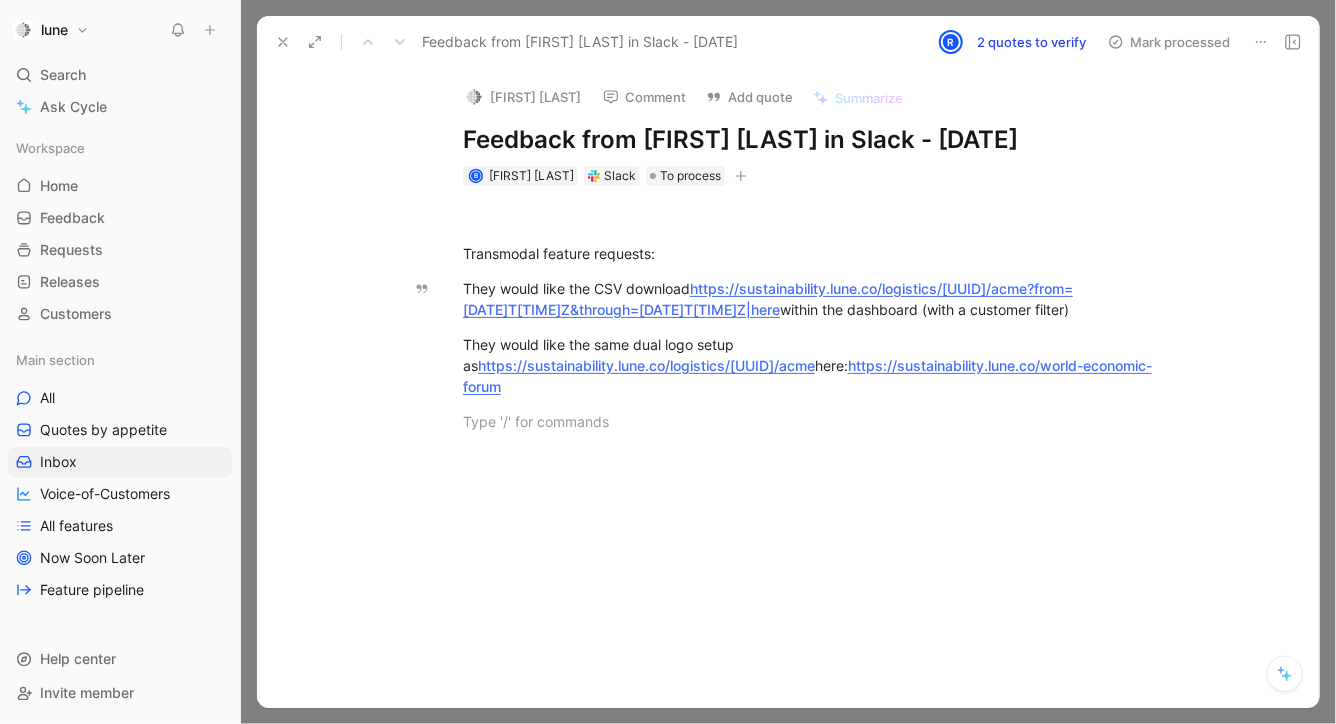 drag, startPoint x: 851, startPoint y: 415, endPoint x: 799, endPoint y: 336, distance: 94.57801 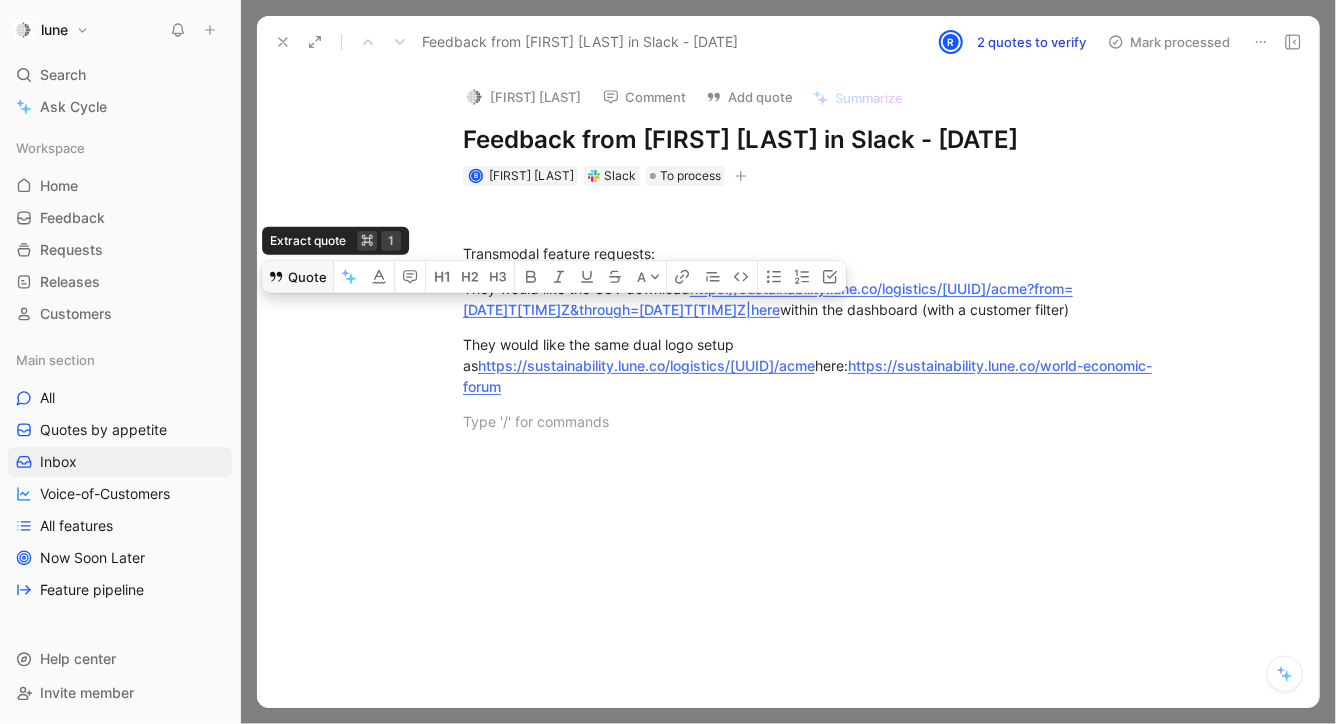 click on "Quote" at bounding box center (297, 277) 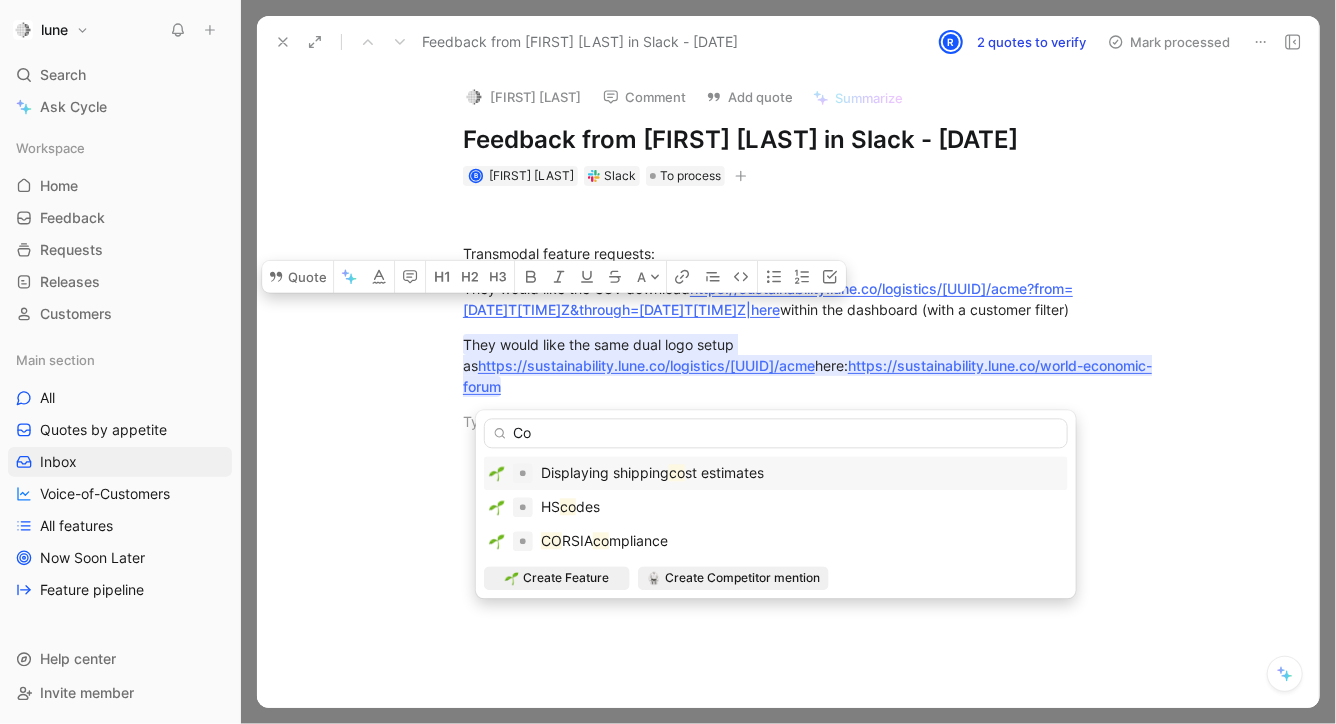 type on "C" 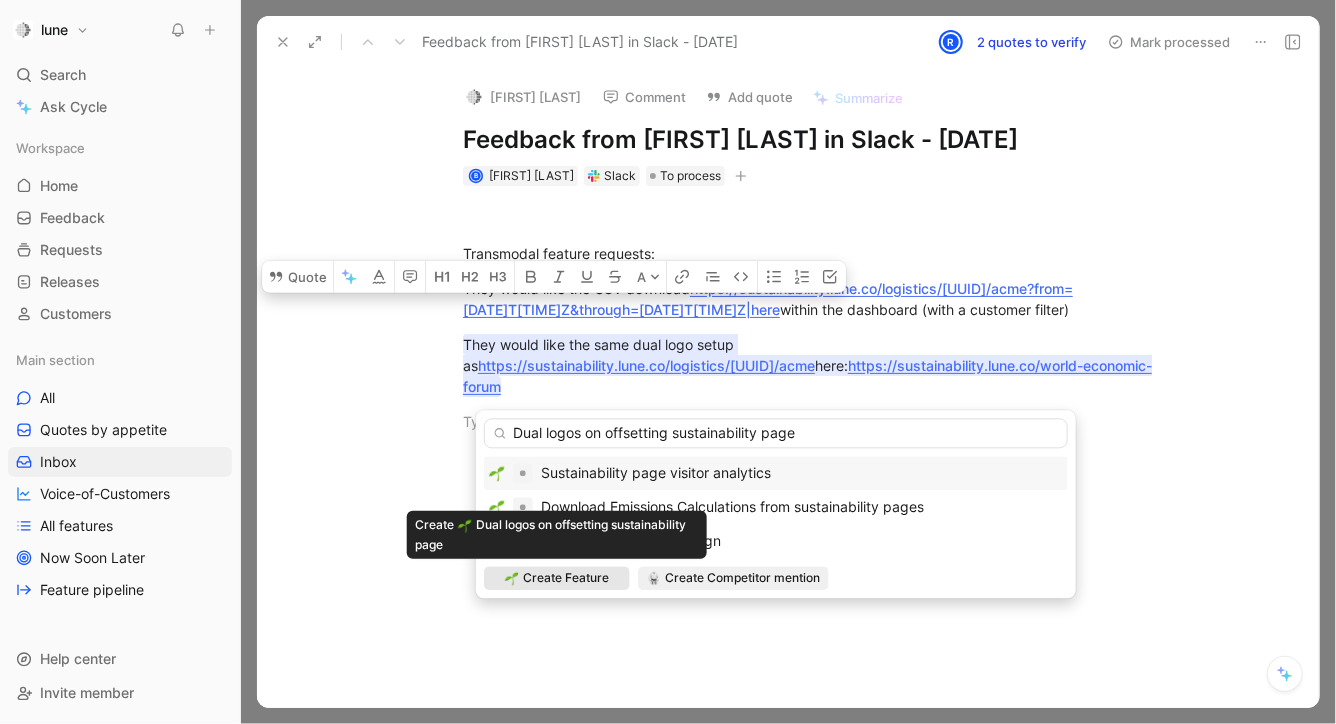 type on "Dual logos on offsetting sustainability page" 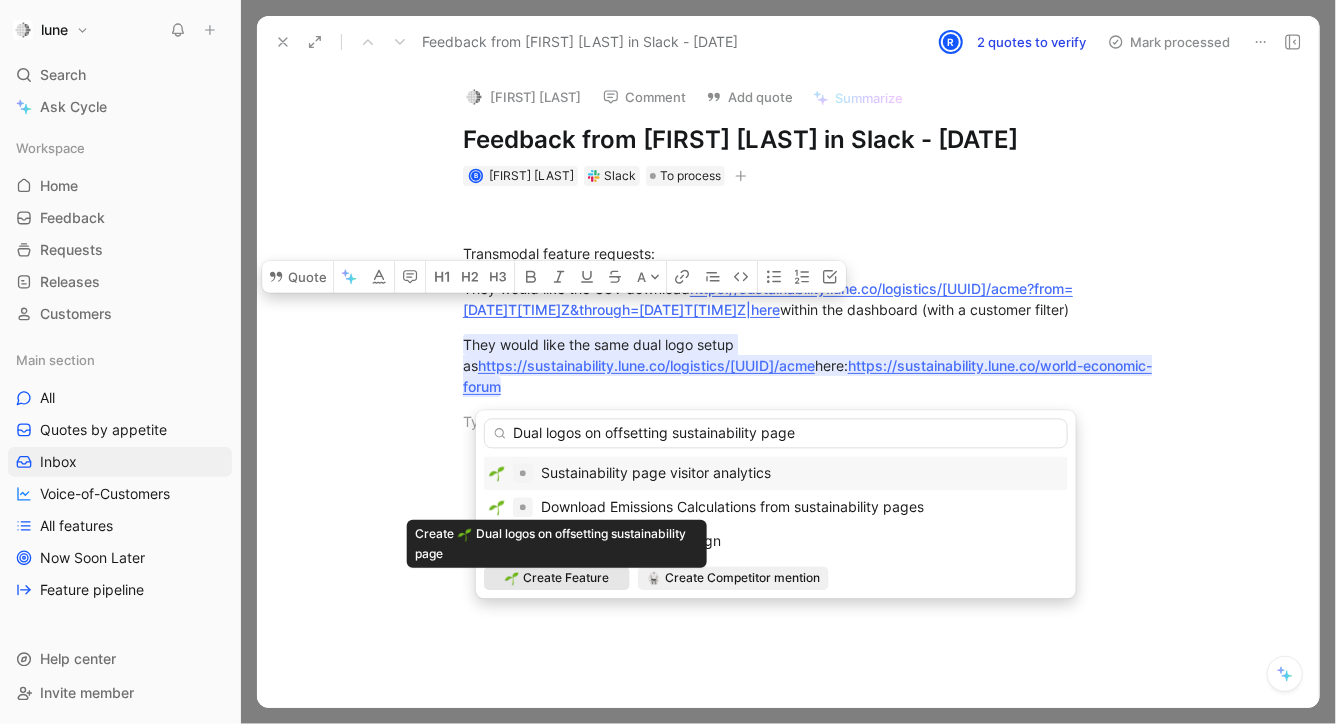 click on "Create Feature" at bounding box center (566, 578) 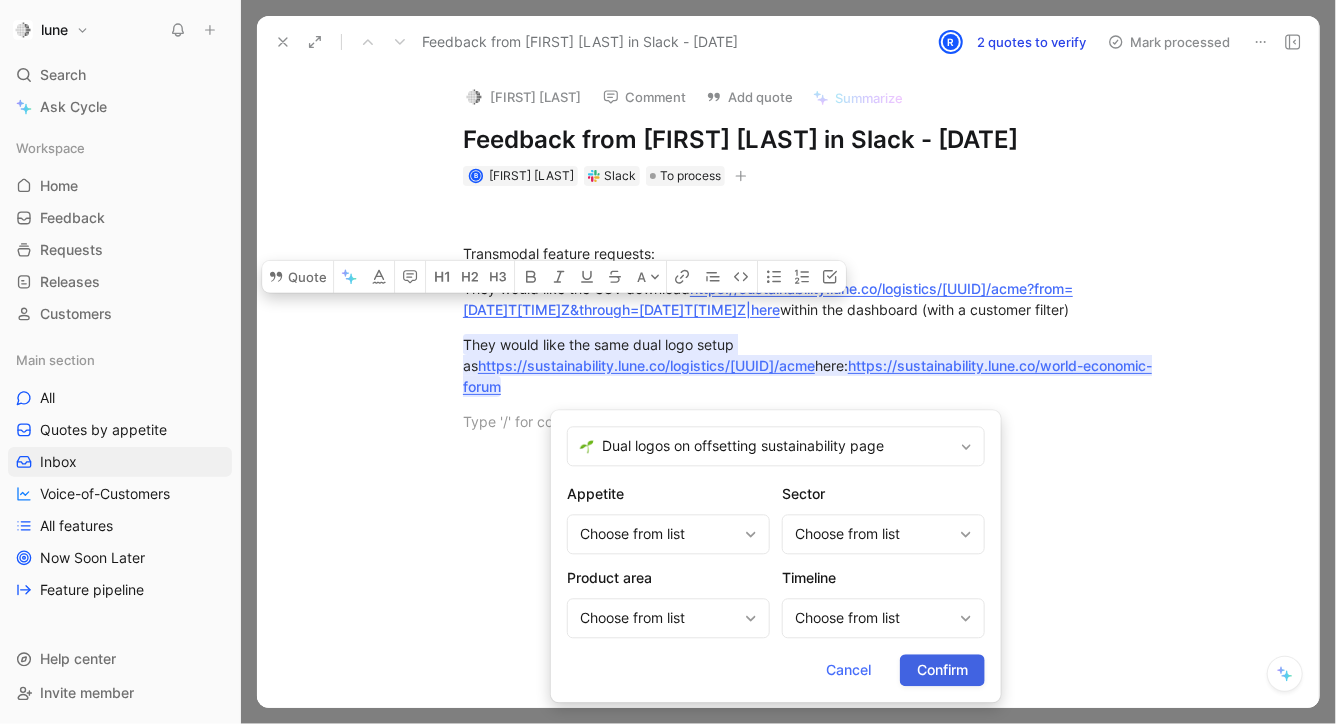 click on "Confirm" at bounding box center (942, 670) 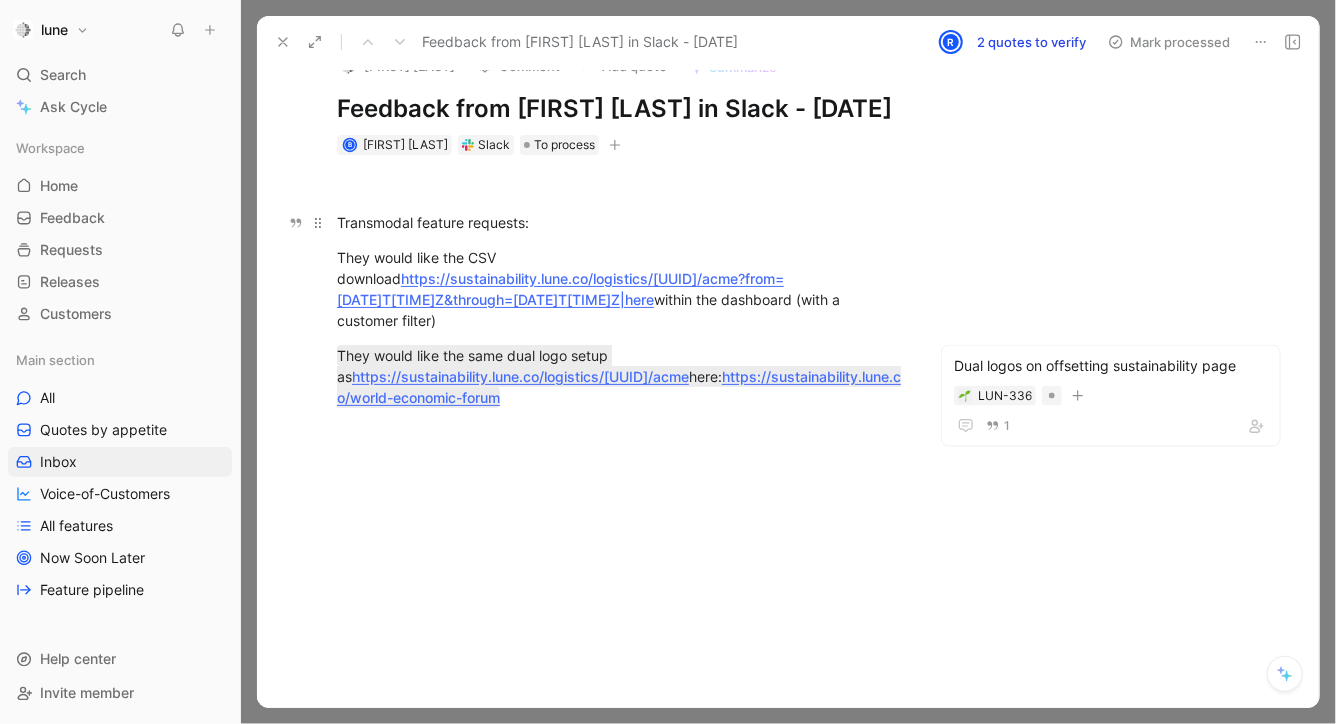 click on "Transmodal feature requests:" at bounding box center (620, 222) 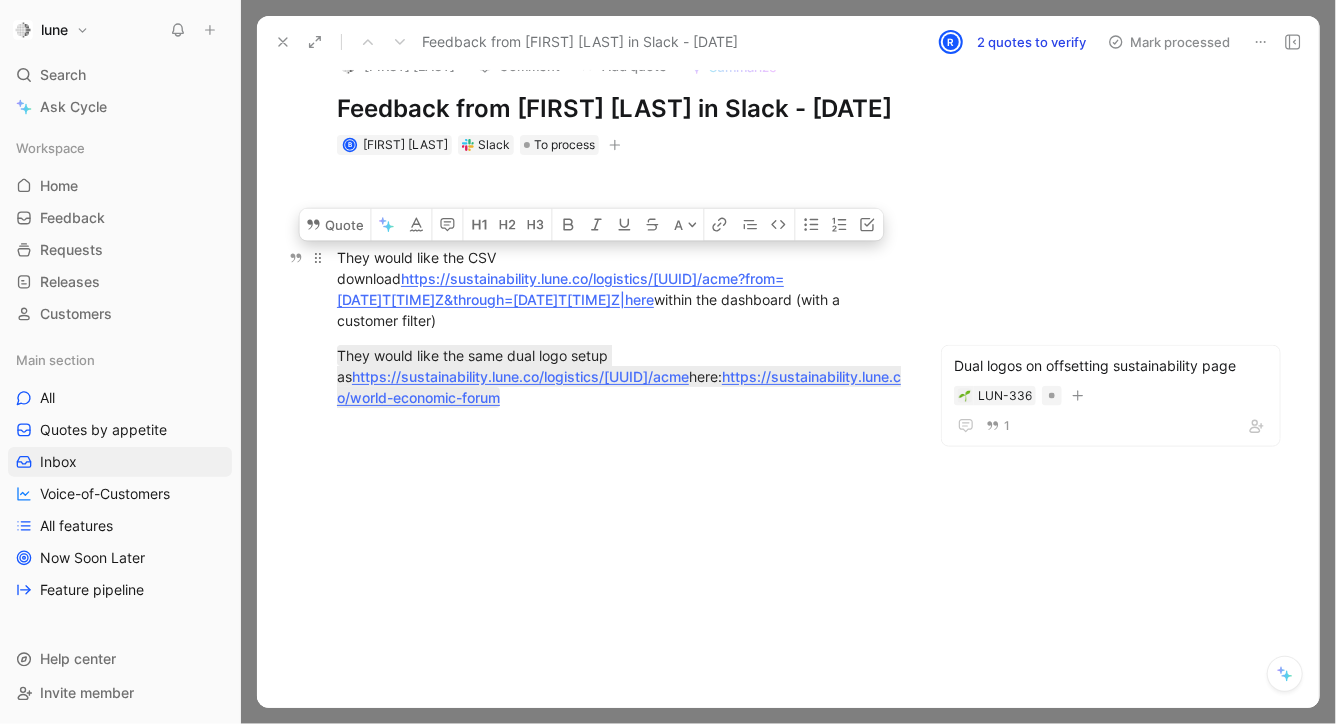 drag, startPoint x: 852, startPoint y: 346, endPoint x: 815, endPoint y: 275, distance: 80.06248 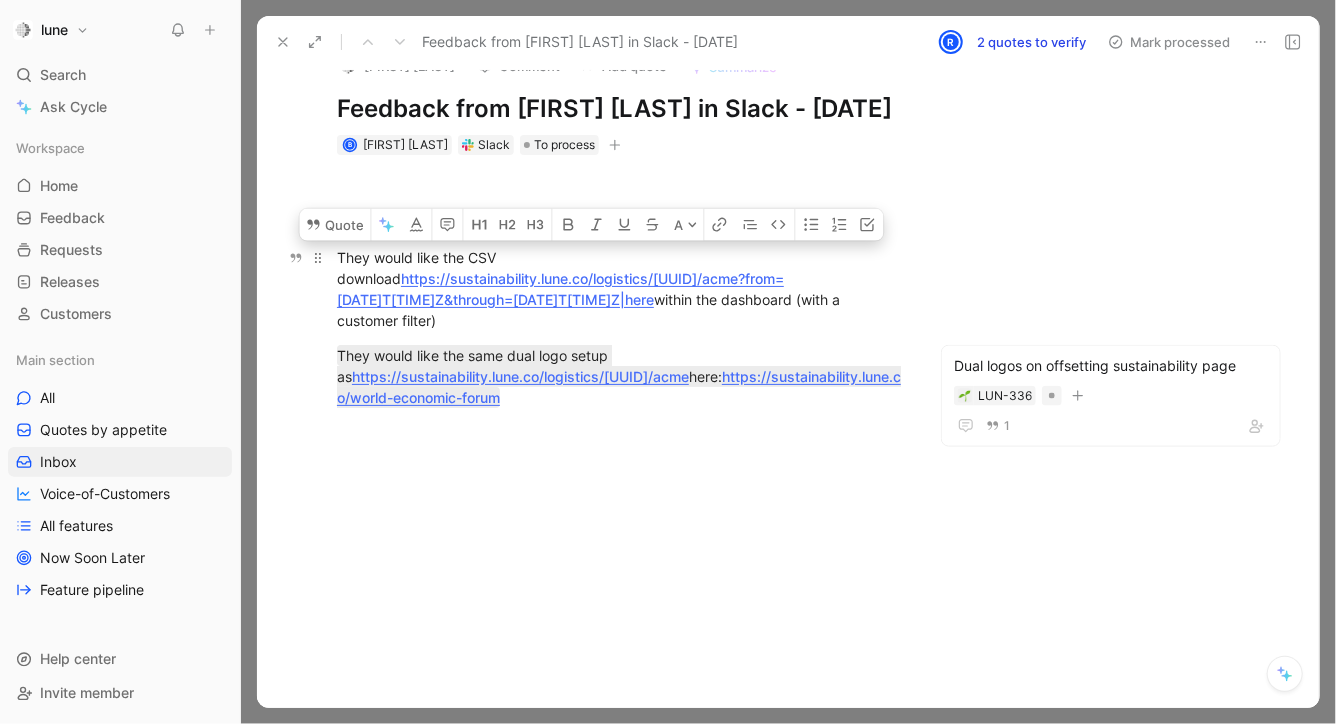 click on "They would like the CSV download [URL]|here within the dashboard (with a customer filter)" at bounding box center [620, 289] 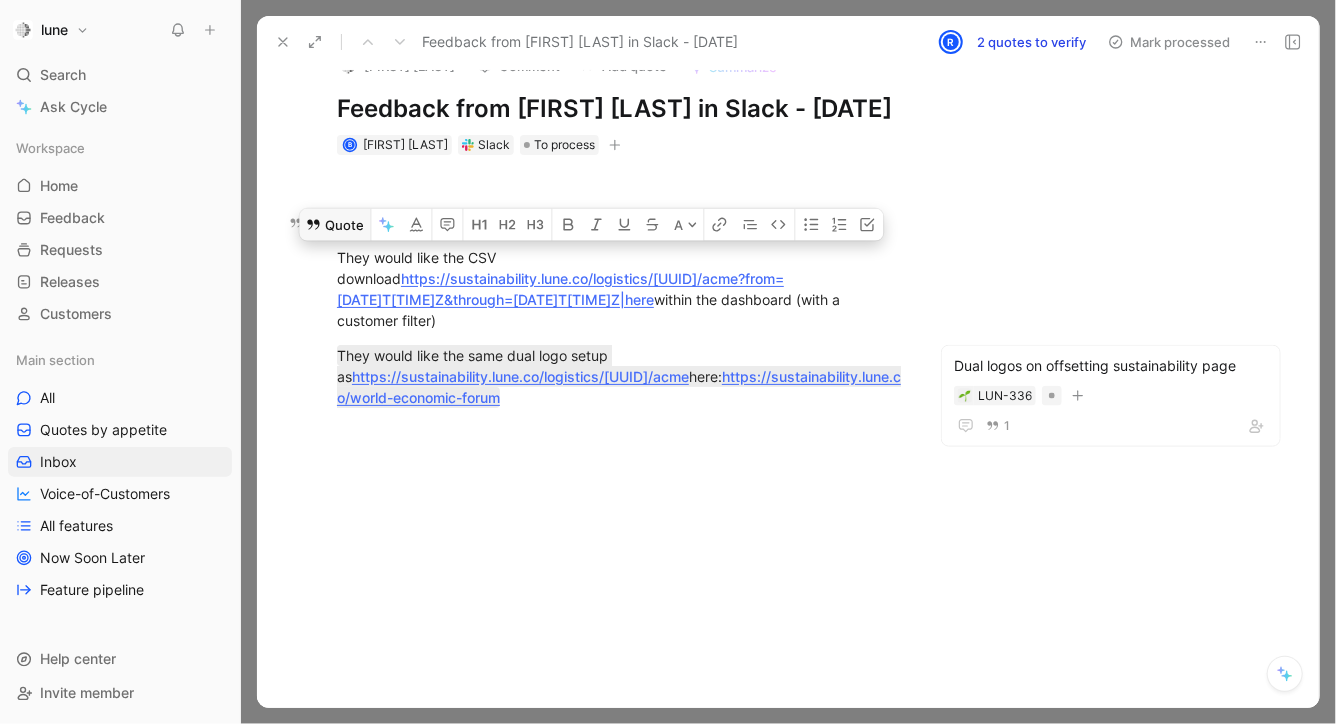 click on "Quote" at bounding box center [334, 225] 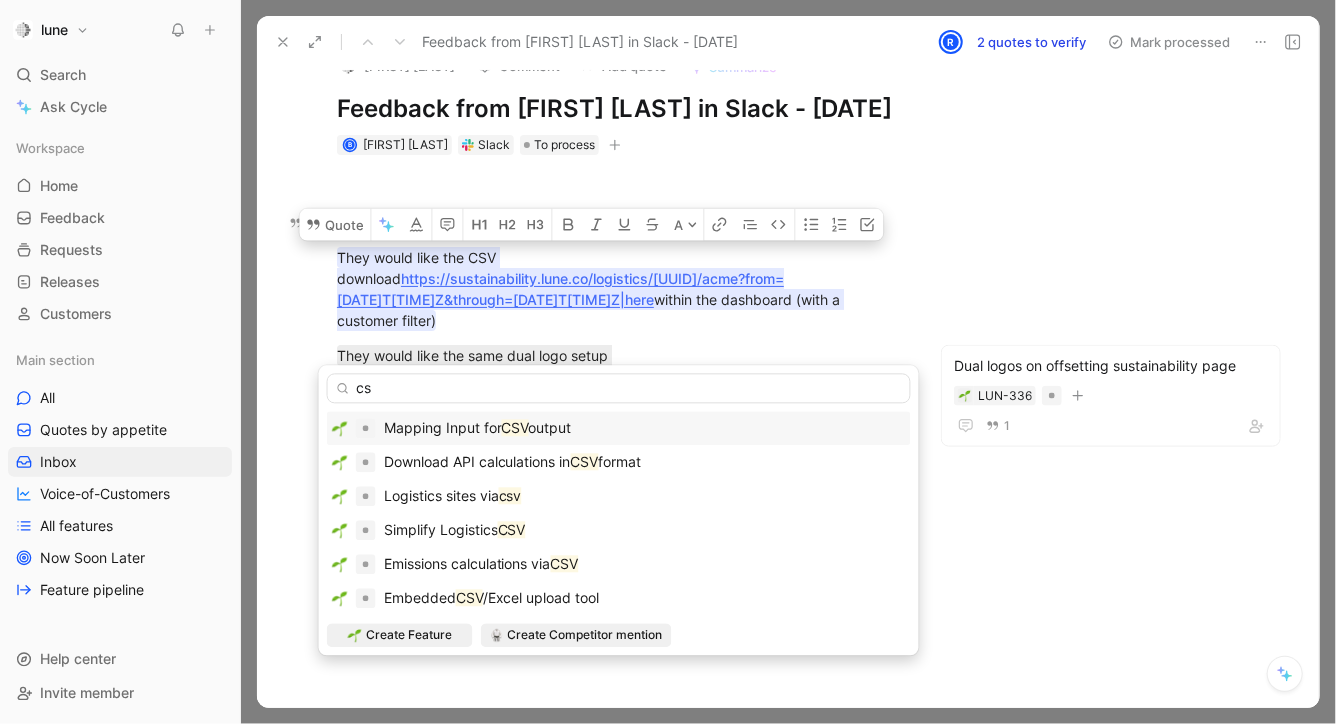 type on "c" 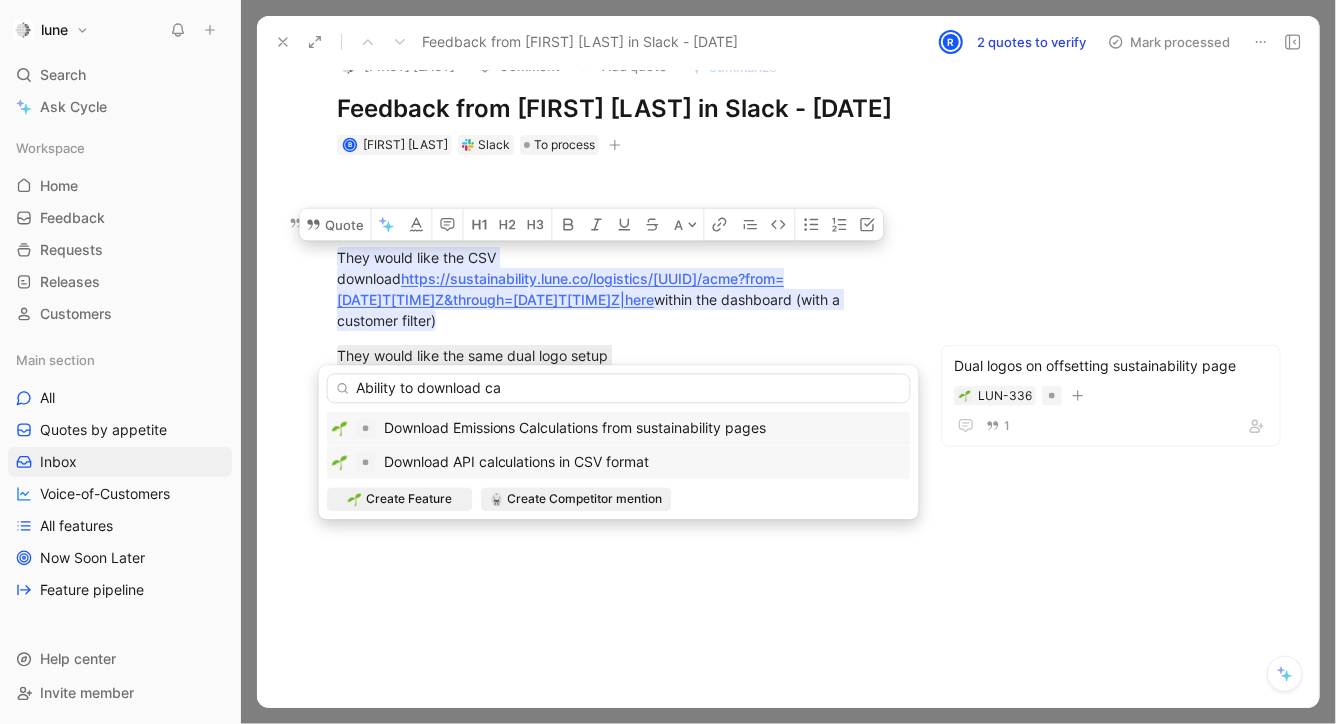 type on "Ability to download ca" 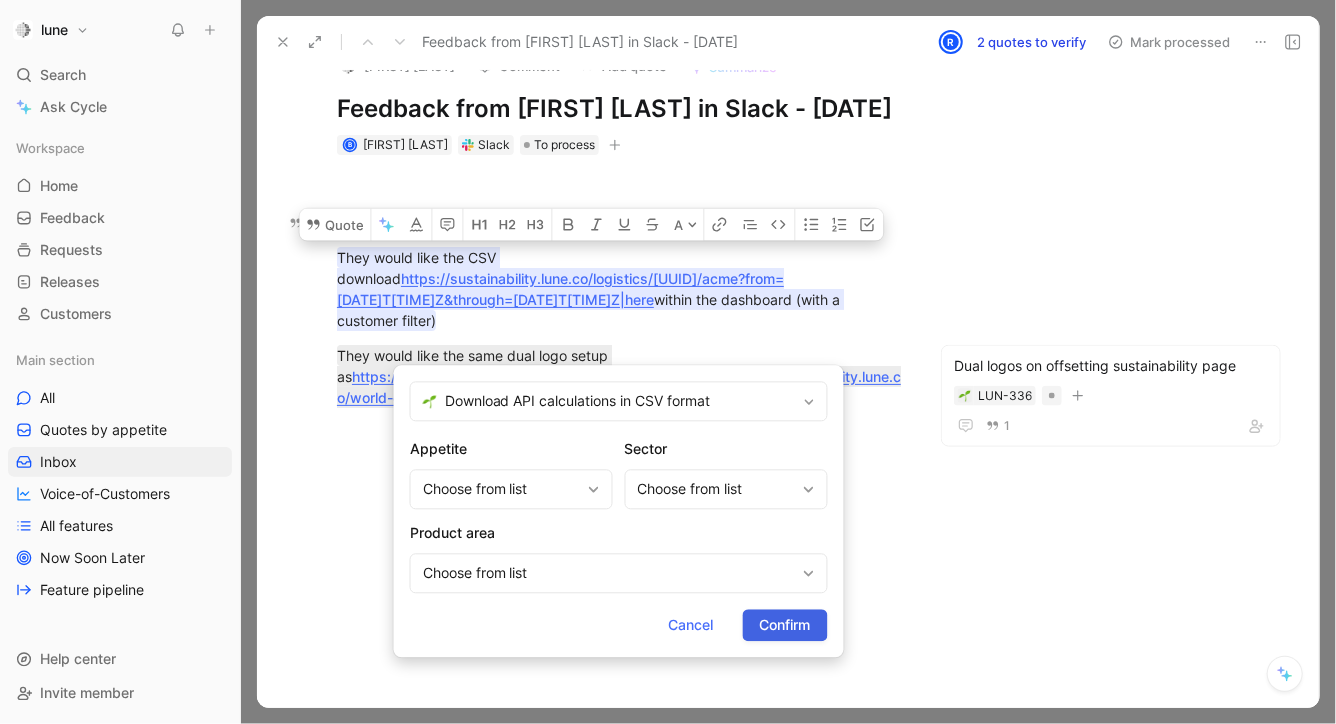 click on "Confirm" at bounding box center (785, 625) 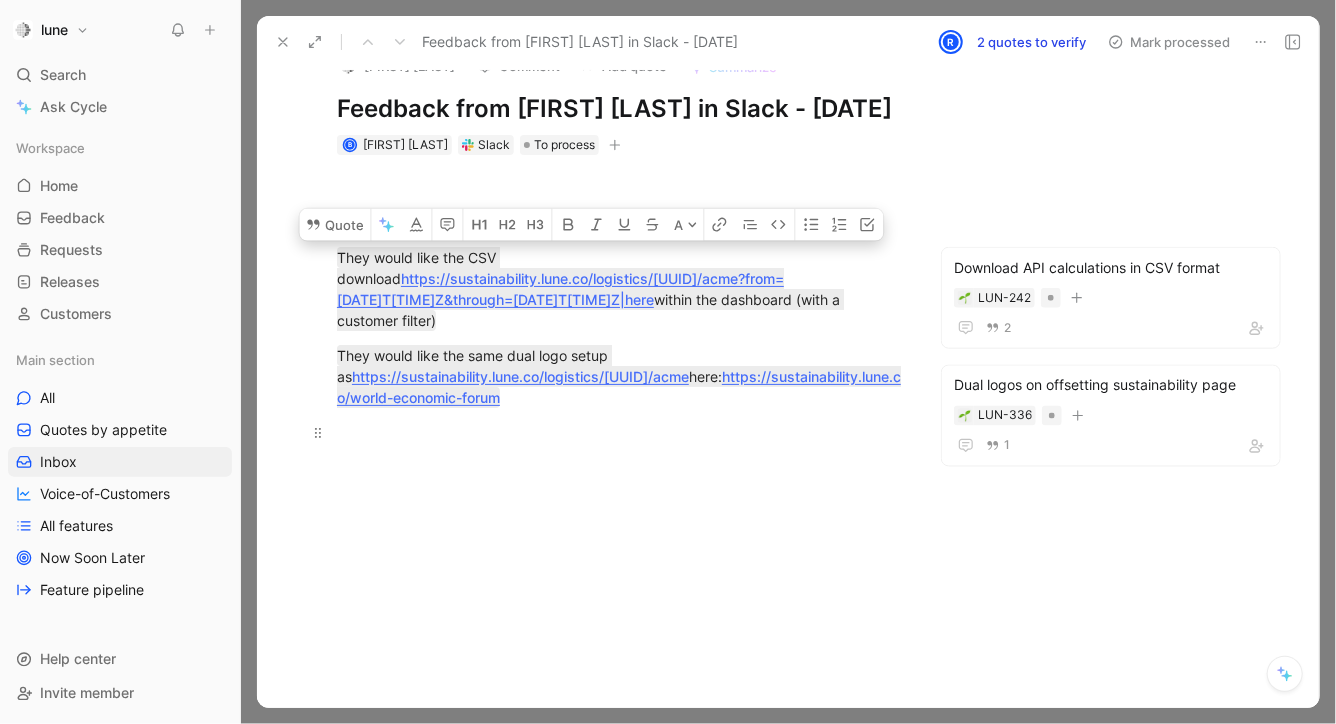 scroll, scrollTop: 0, scrollLeft: 0, axis: both 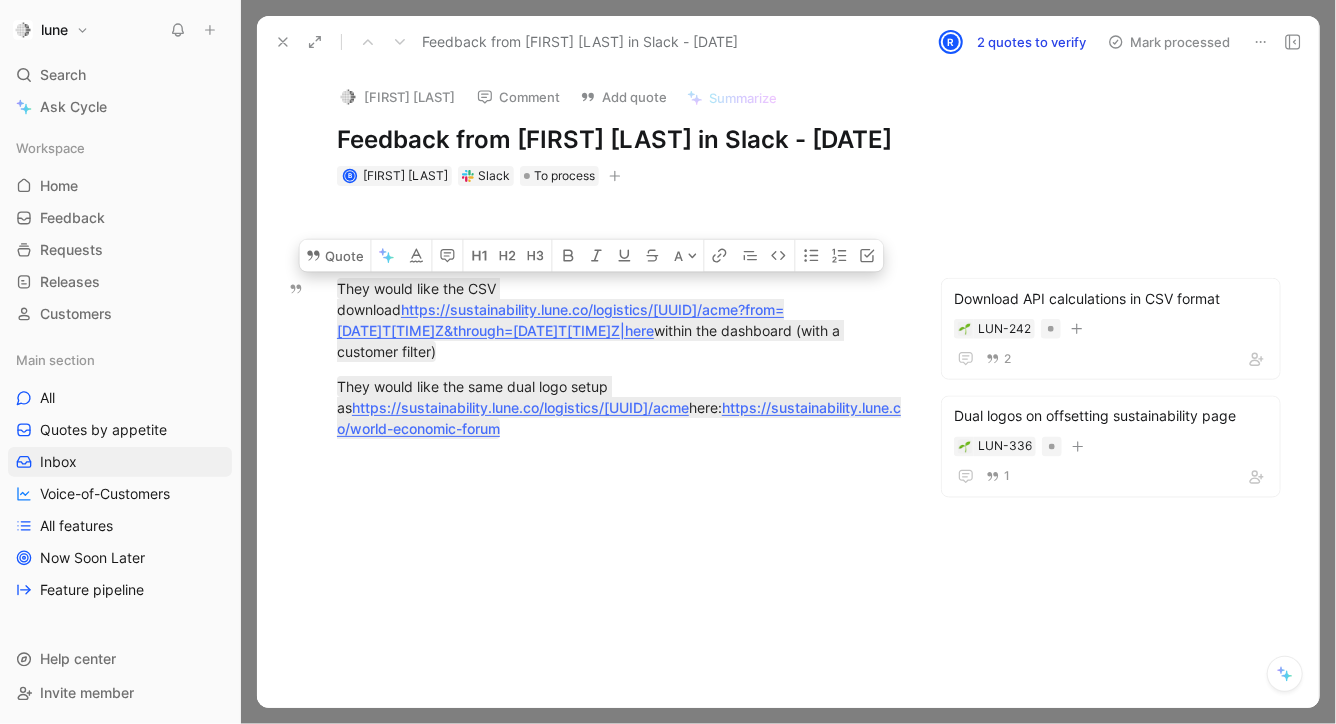 click on "Feedback from [FIRST] [LAST] in Slack - [DATE]" at bounding box center (620, 140) 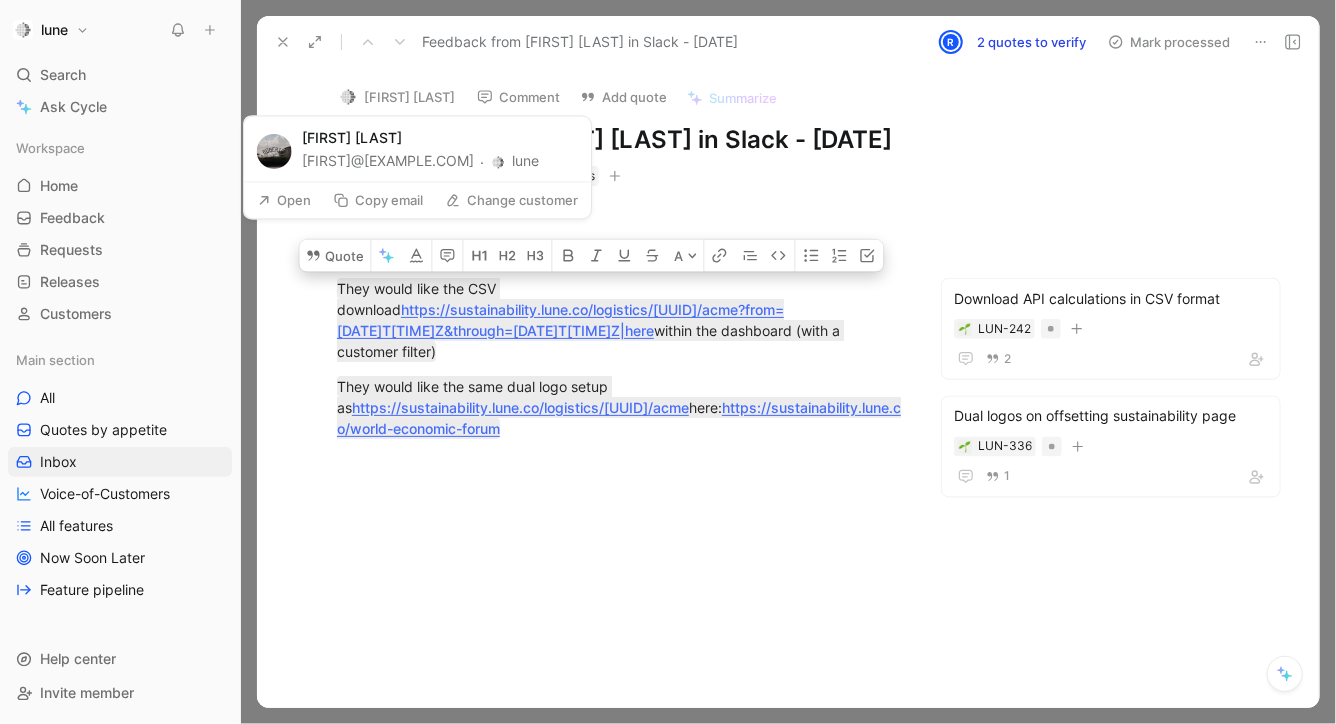 click on "[FIRST] [LAST]" at bounding box center [396, 97] 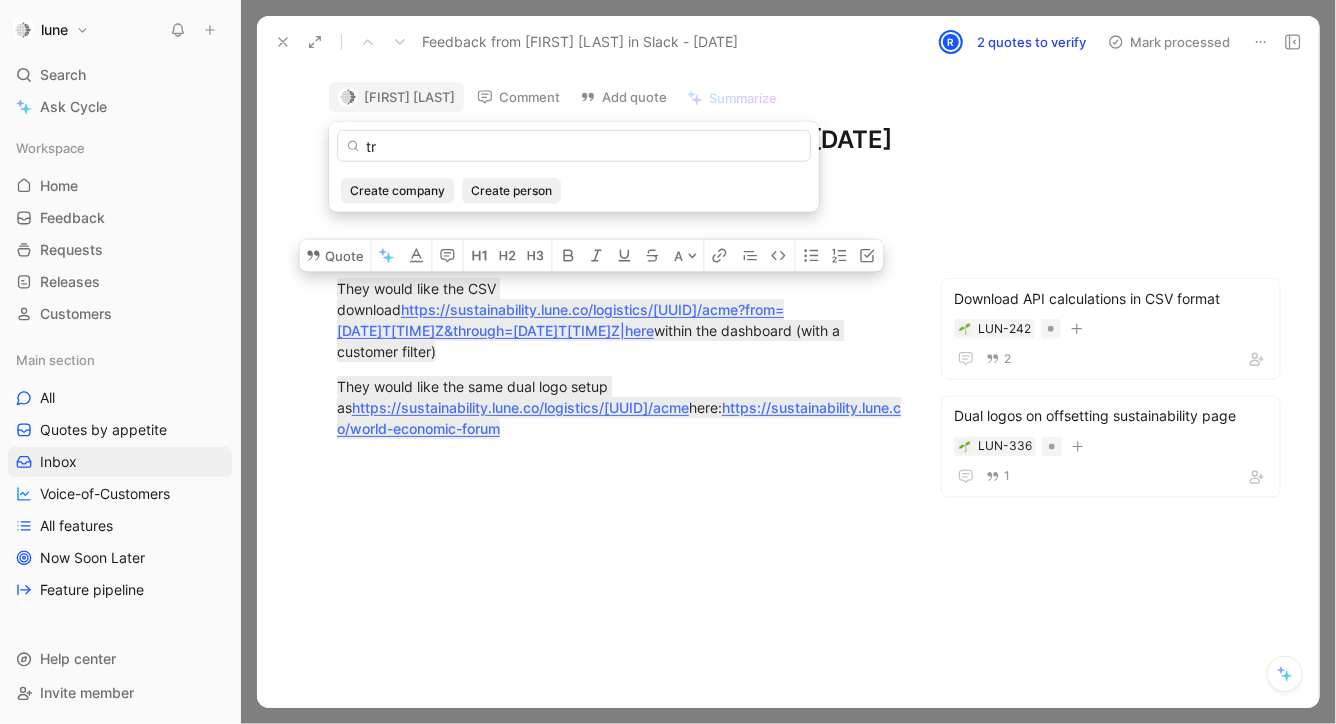 type on "t" 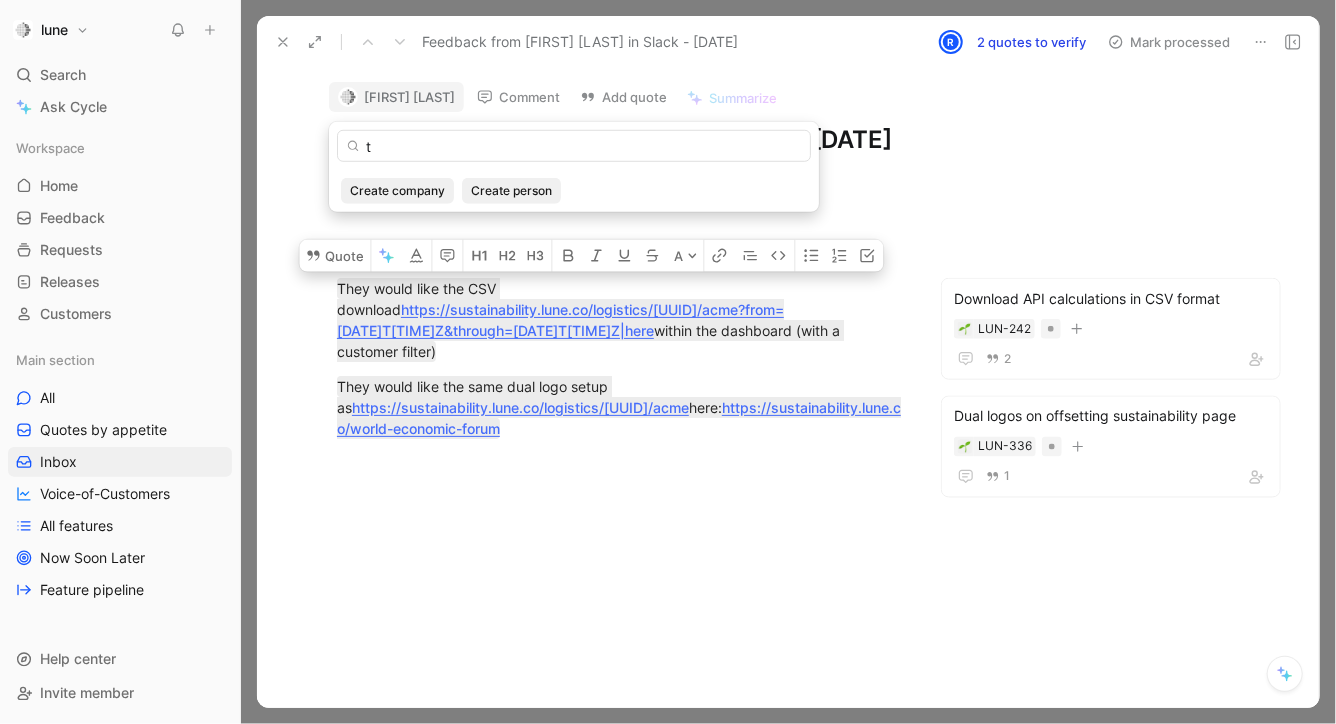 type 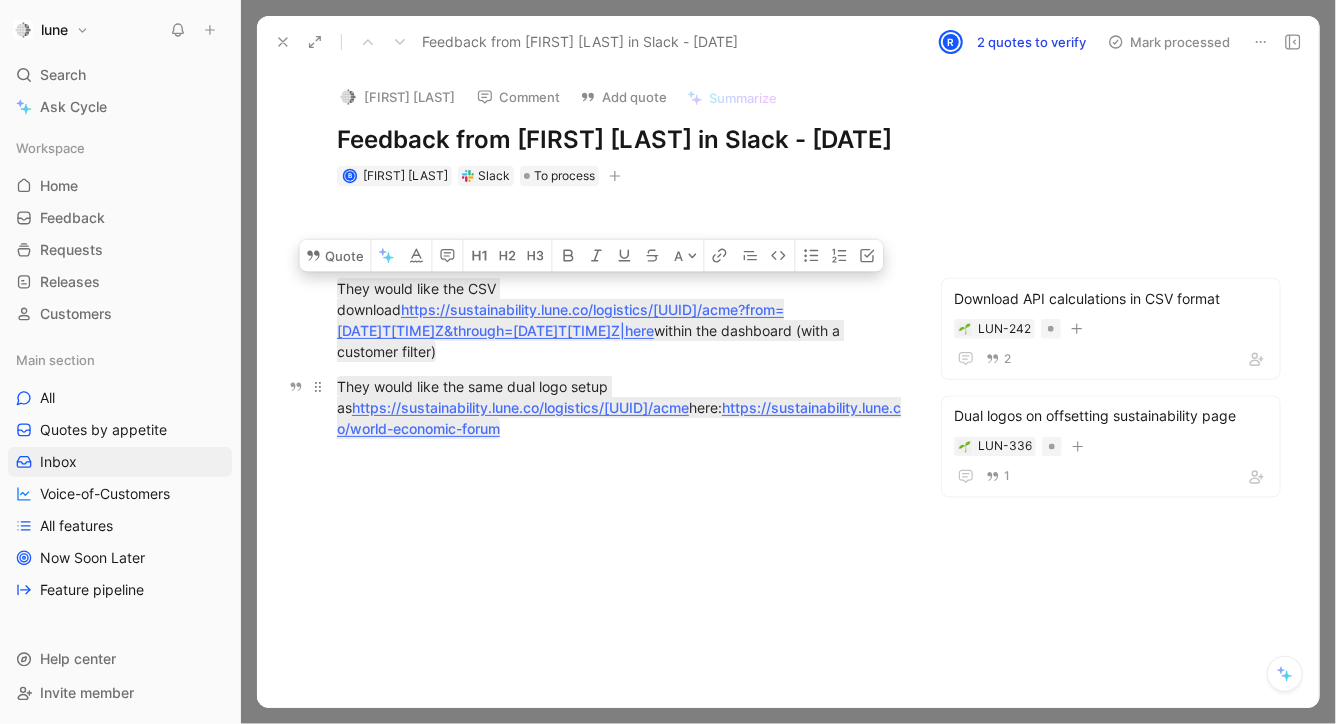 click on "They would like the same dual logo setup as https://sustainability.lune.co/logistics/[UUID]/acme here: https://sustainability.lune.co/world-economic-forum" at bounding box center [620, 407] 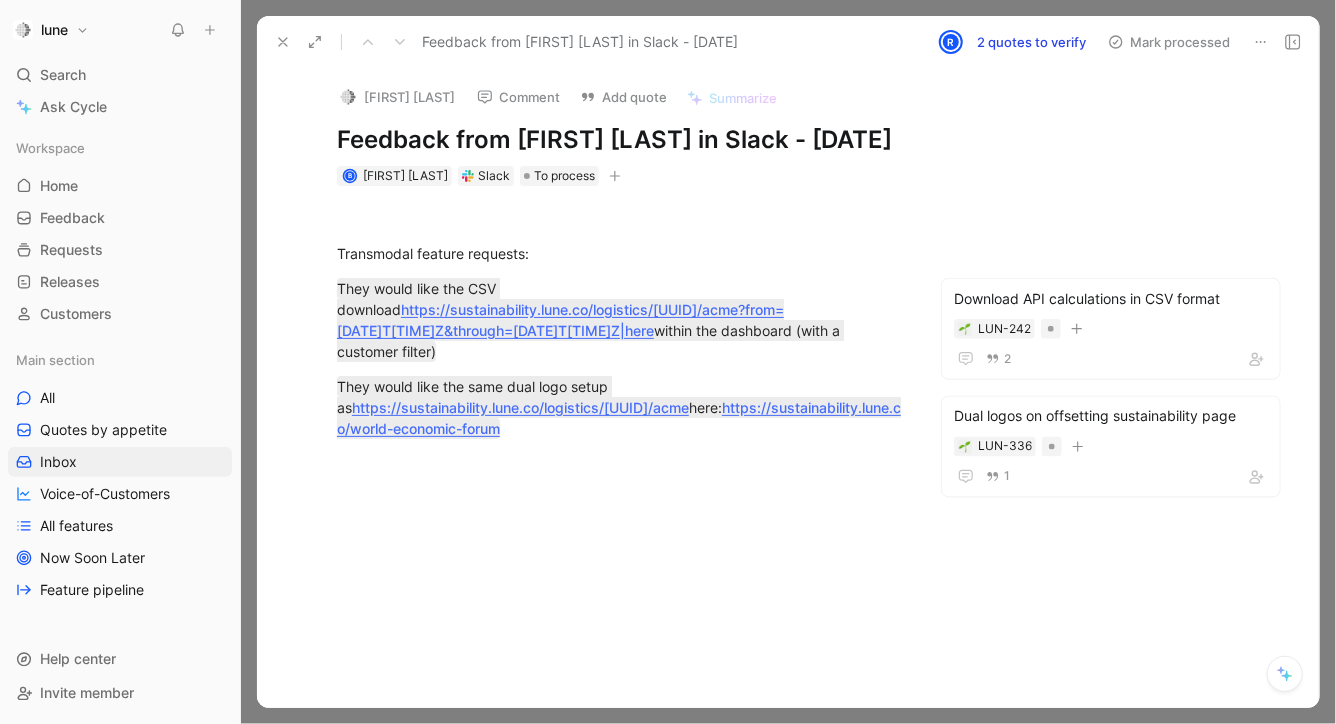 click on "[FIRST] [LAST]" at bounding box center (396, 97) 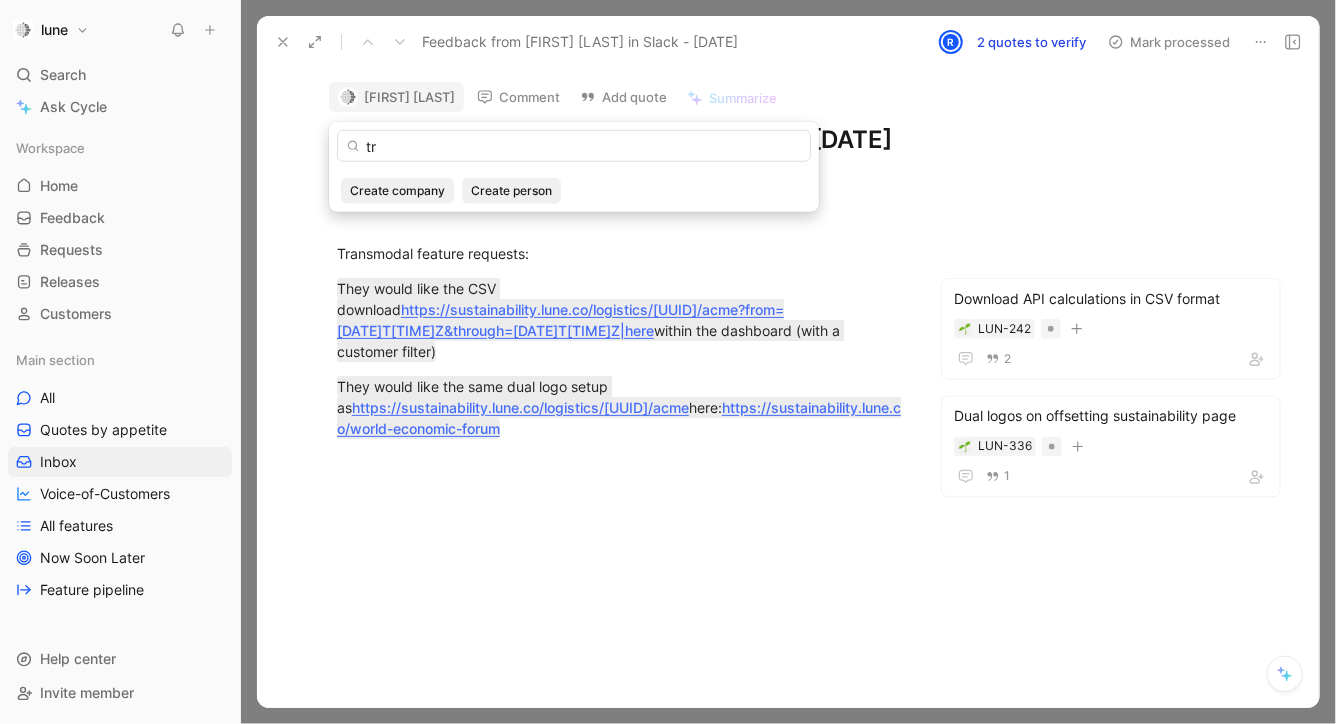 type on "t" 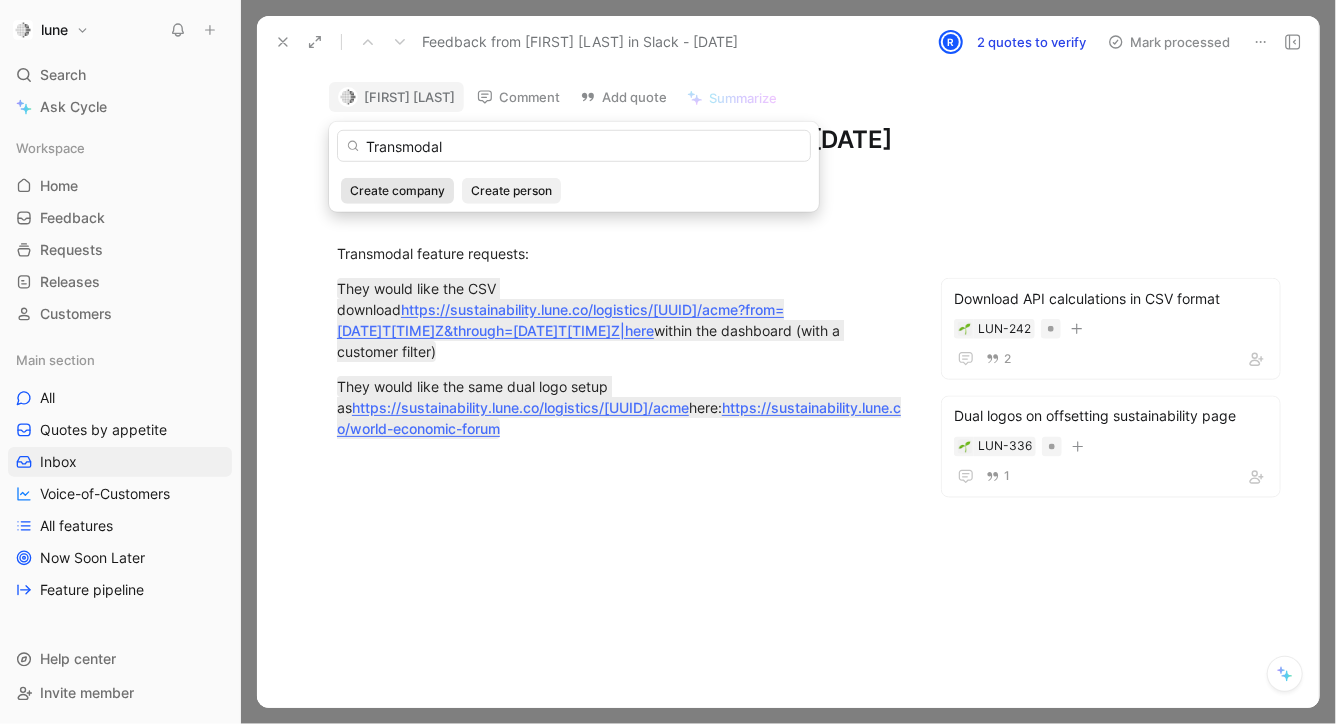 type on "Transmodal" 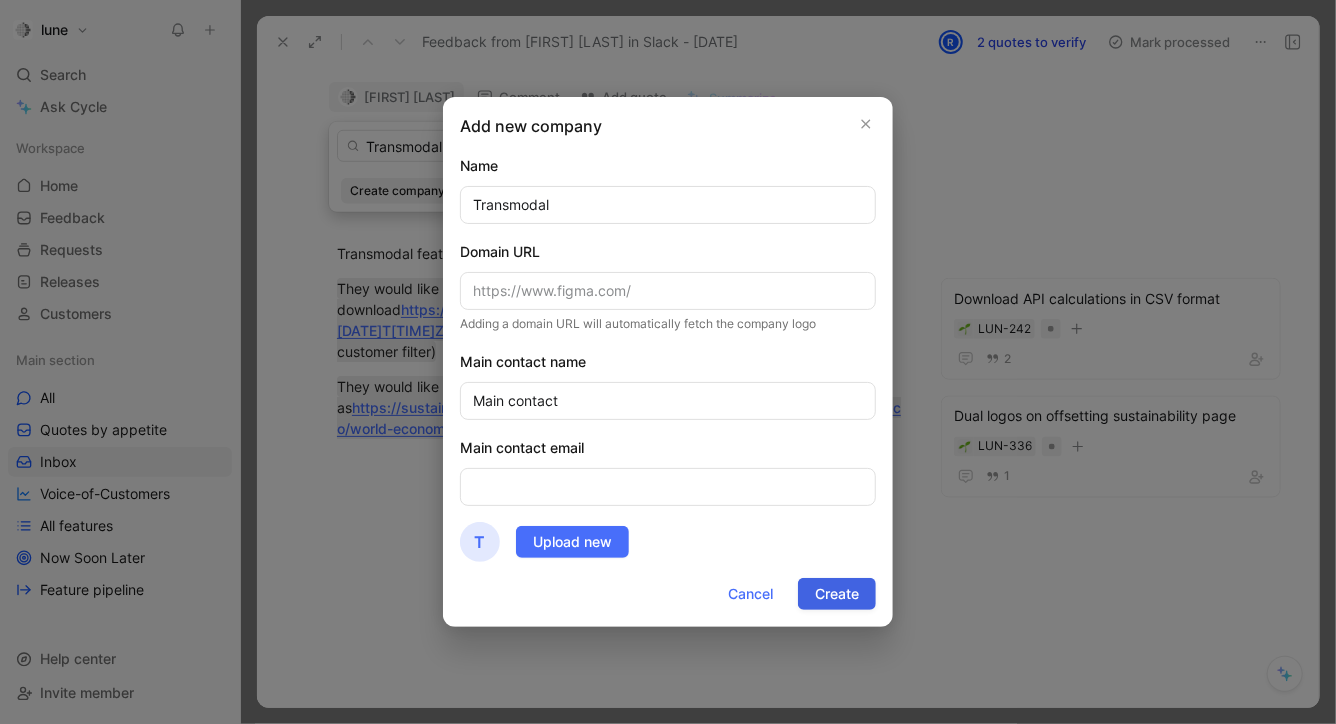 click on "Create" at bounding box center (837, 594) 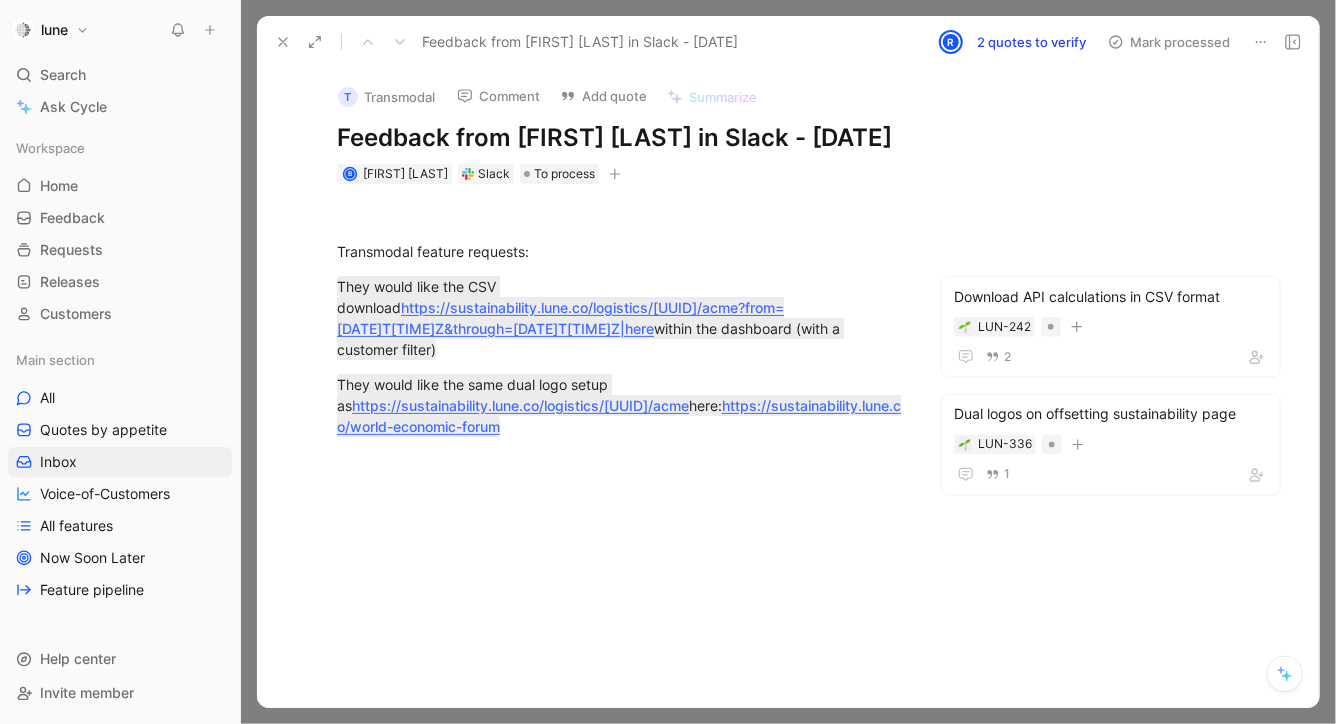 click at bounding box center (620, 637) 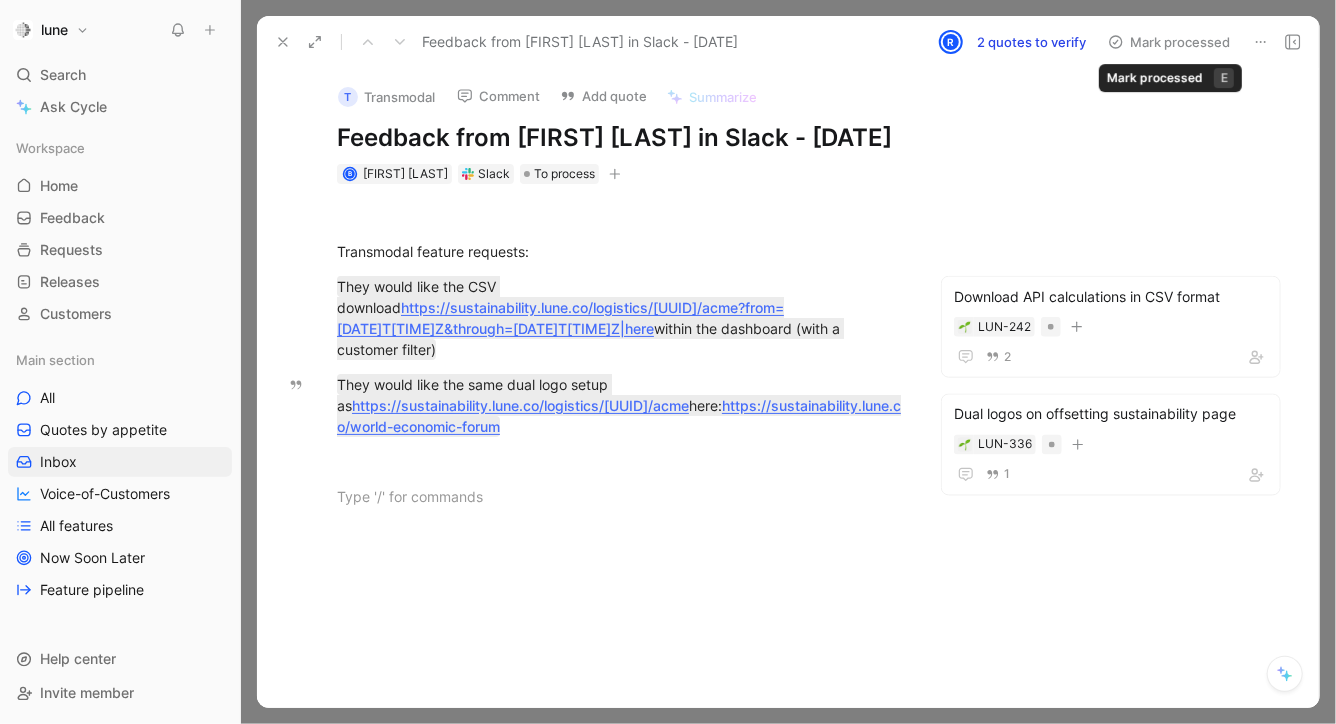 click on "Mark processed" at bounding box center [1169, 42] 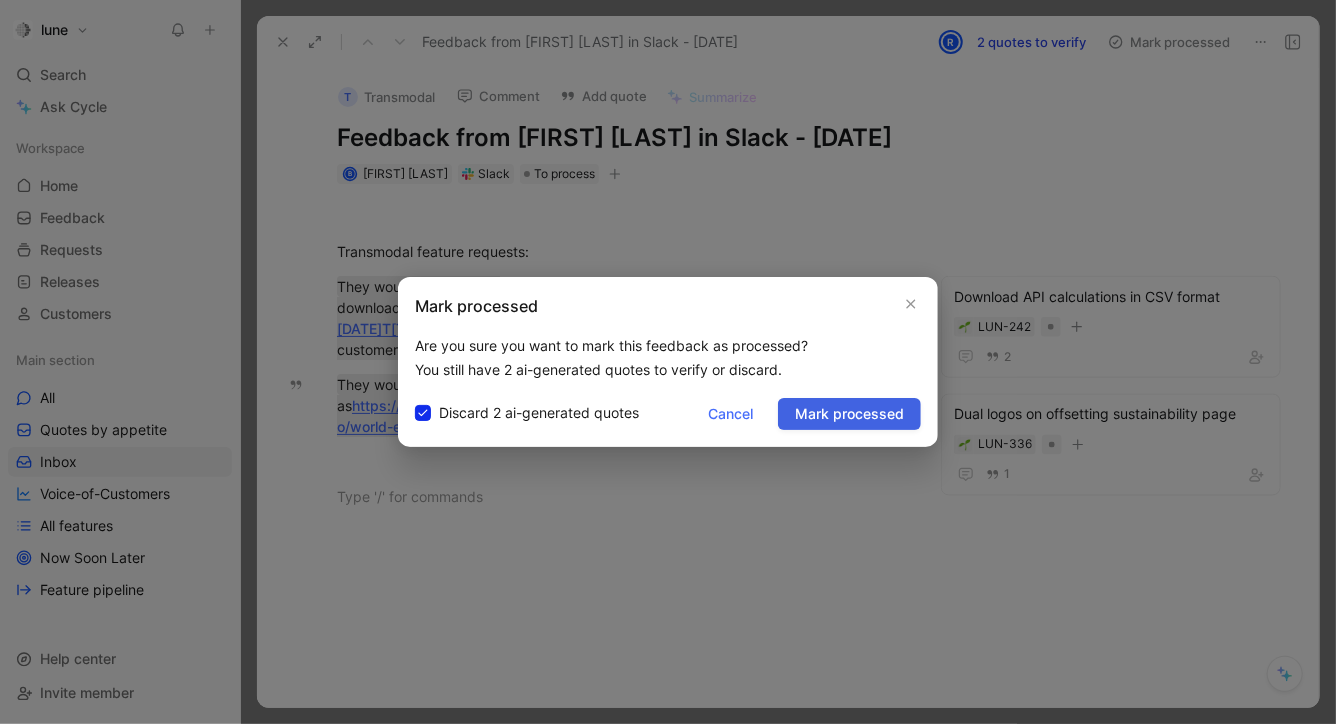 click on "Mark processed" at bounding box center [849, 414] 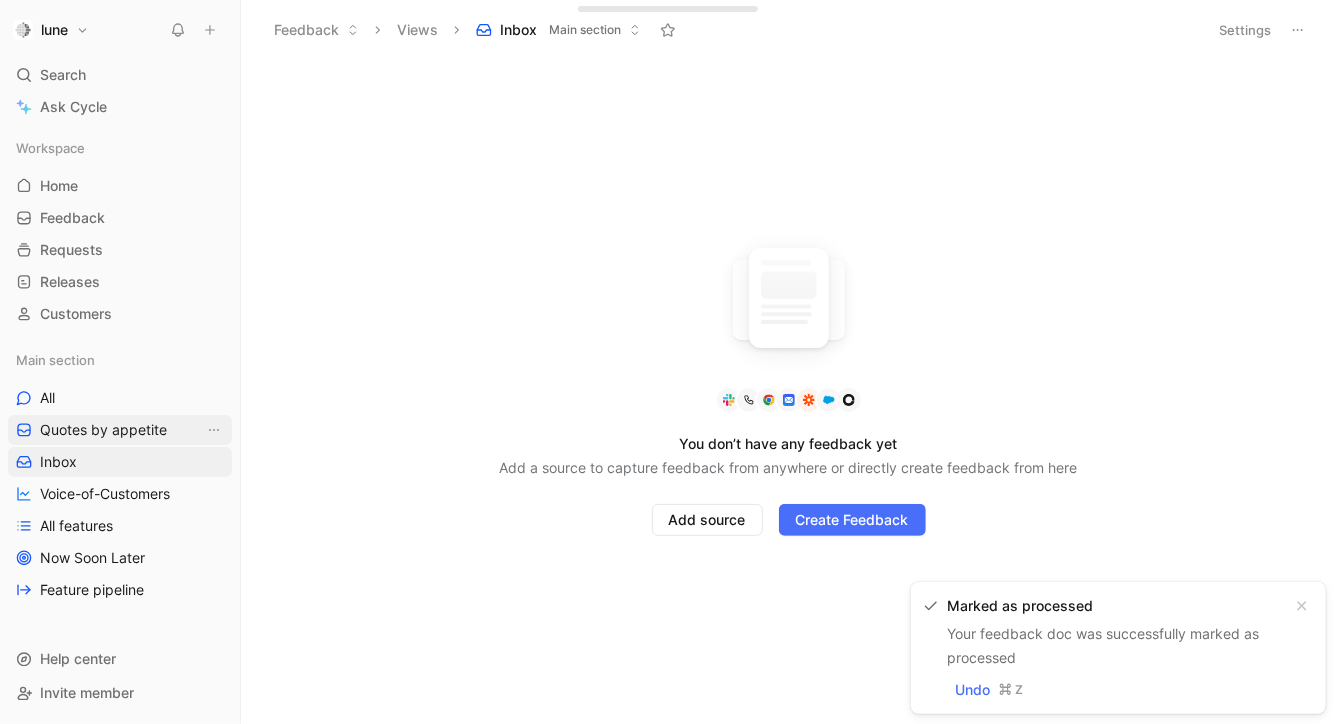 click on "Quotes by appetite" at bounding box center [103, 430] 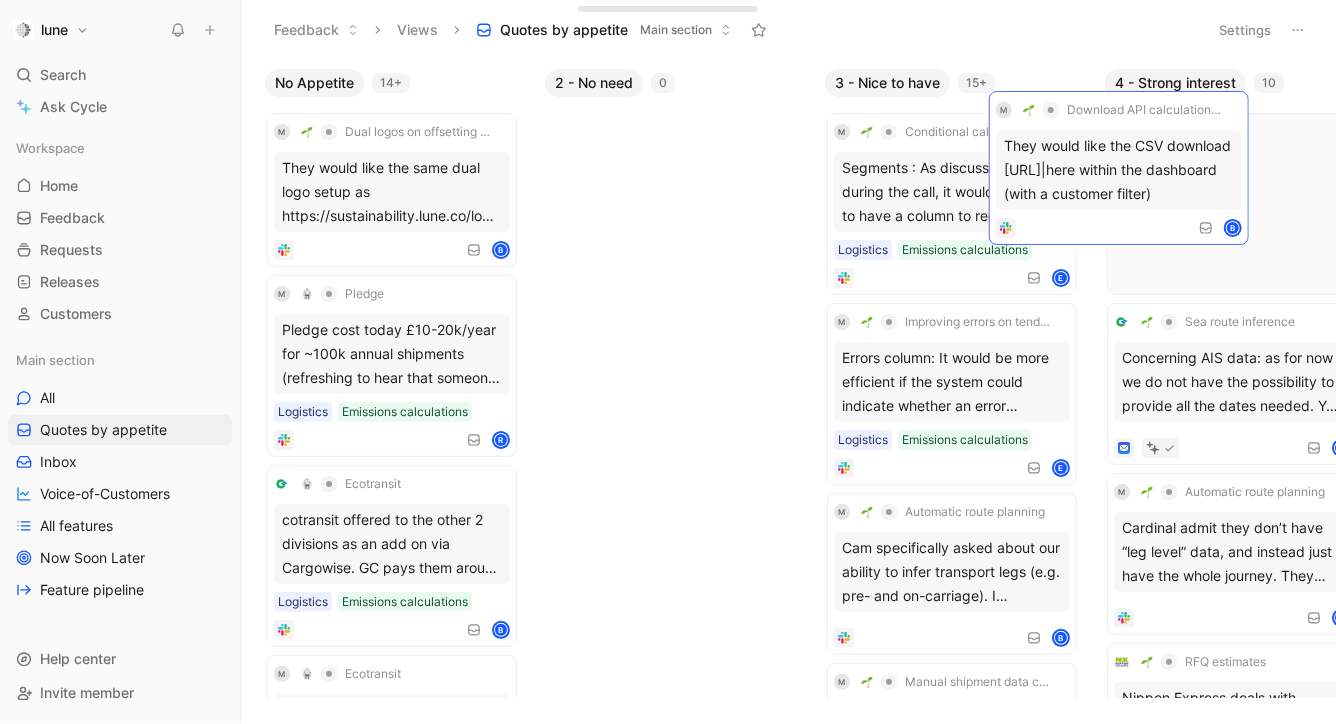 drag, startPoint x: 399, startPoint y: 129, endPoint x: 1121, endPoint y: 107, distance: 722.3351 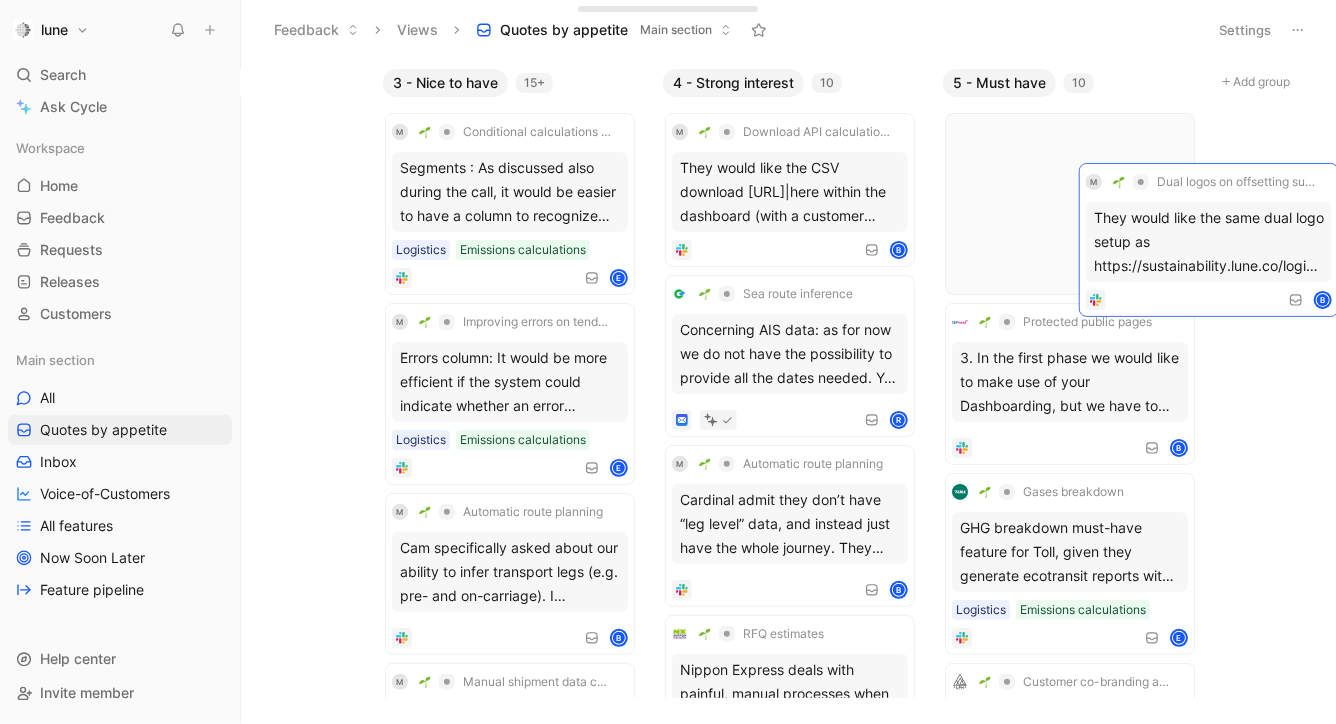 scroll, scrollTop: 0, scrollLeft: 606, axis: horizontal 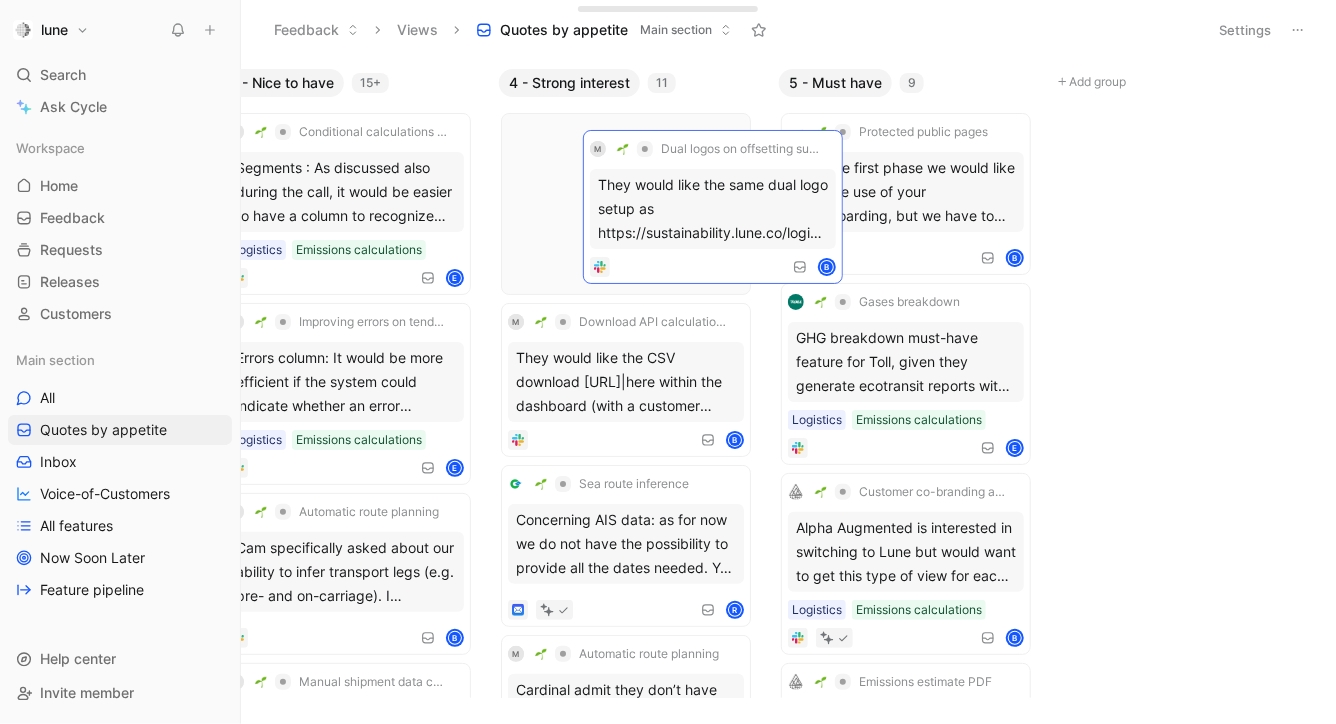 drag, startPoint x: 403, startPoint y: 134, endPoint x: 707, endPoint y: 148, distance: 304.3222 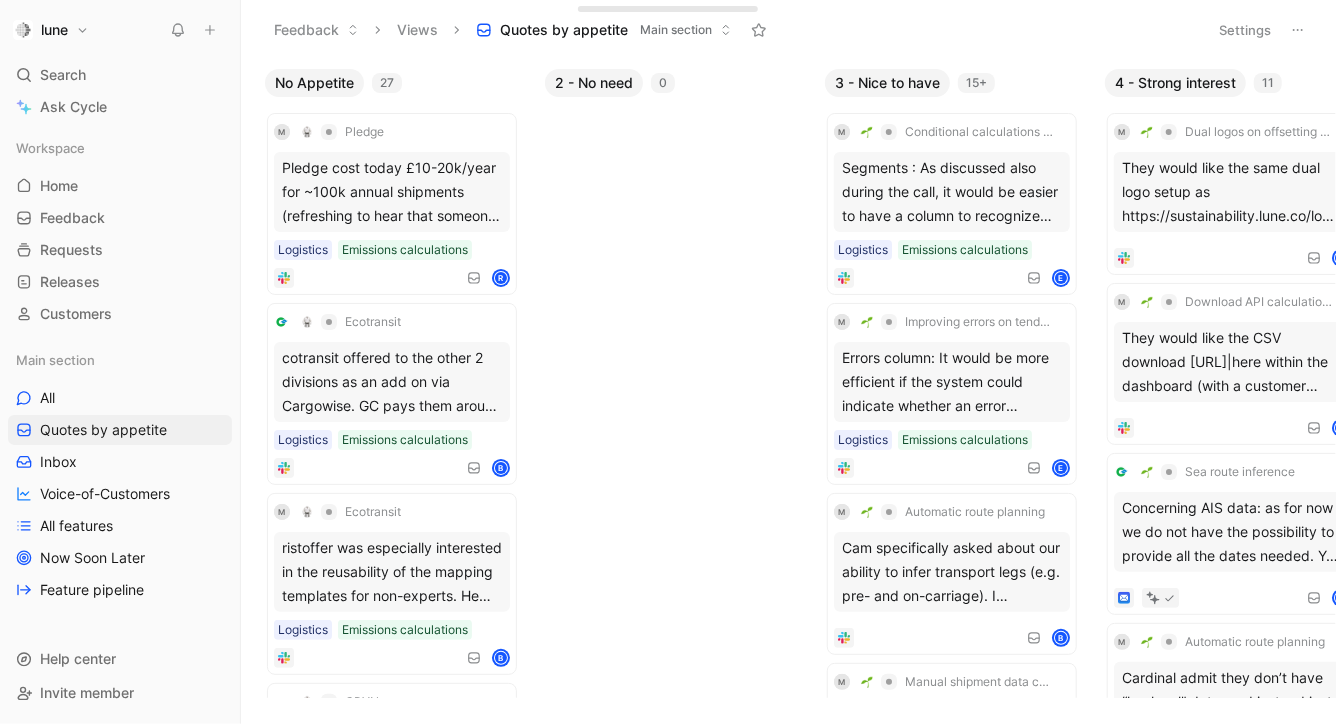 scroll, scrollTop: 0, scrollLeft: 2, axis: horizontal 